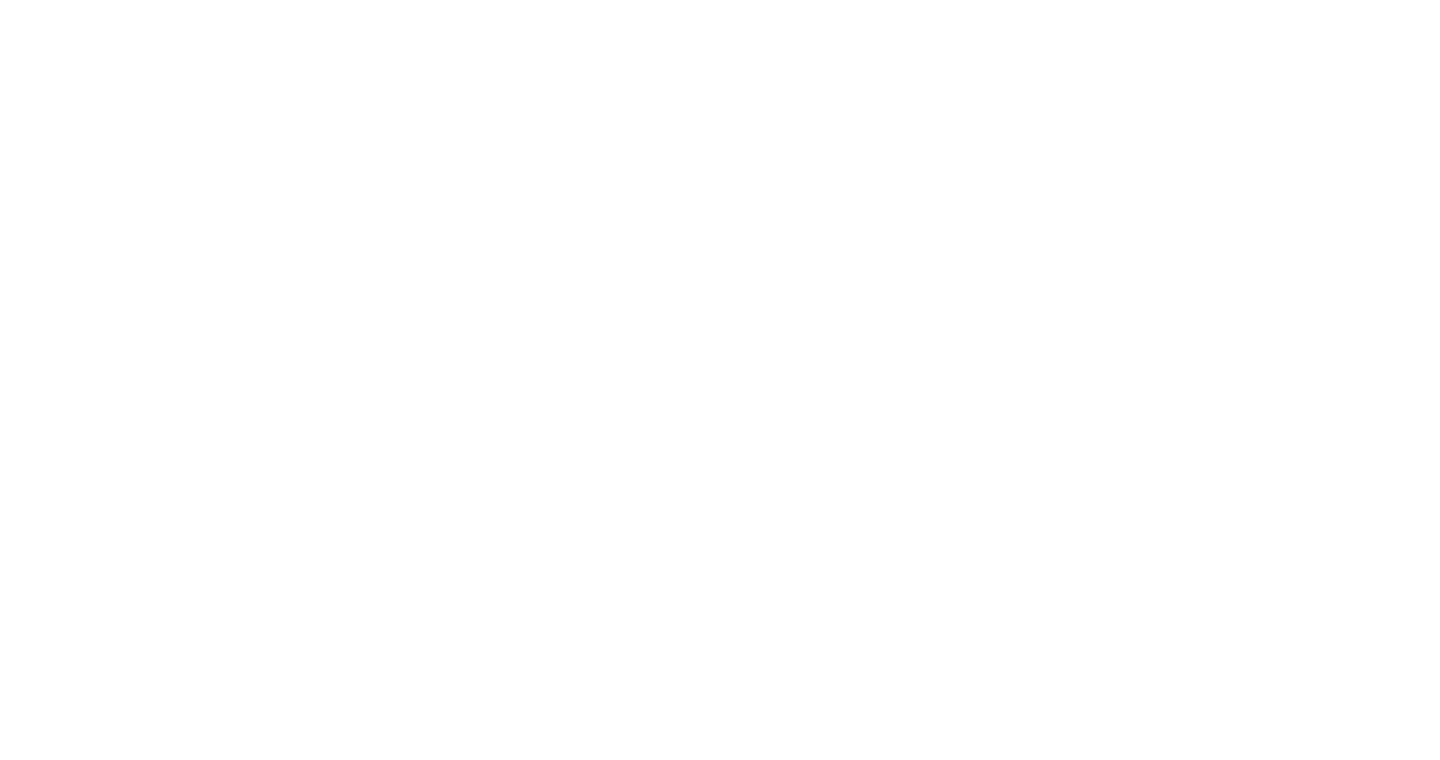 scroll, scrollTop: 0, scrollLeft: 0, axis: both 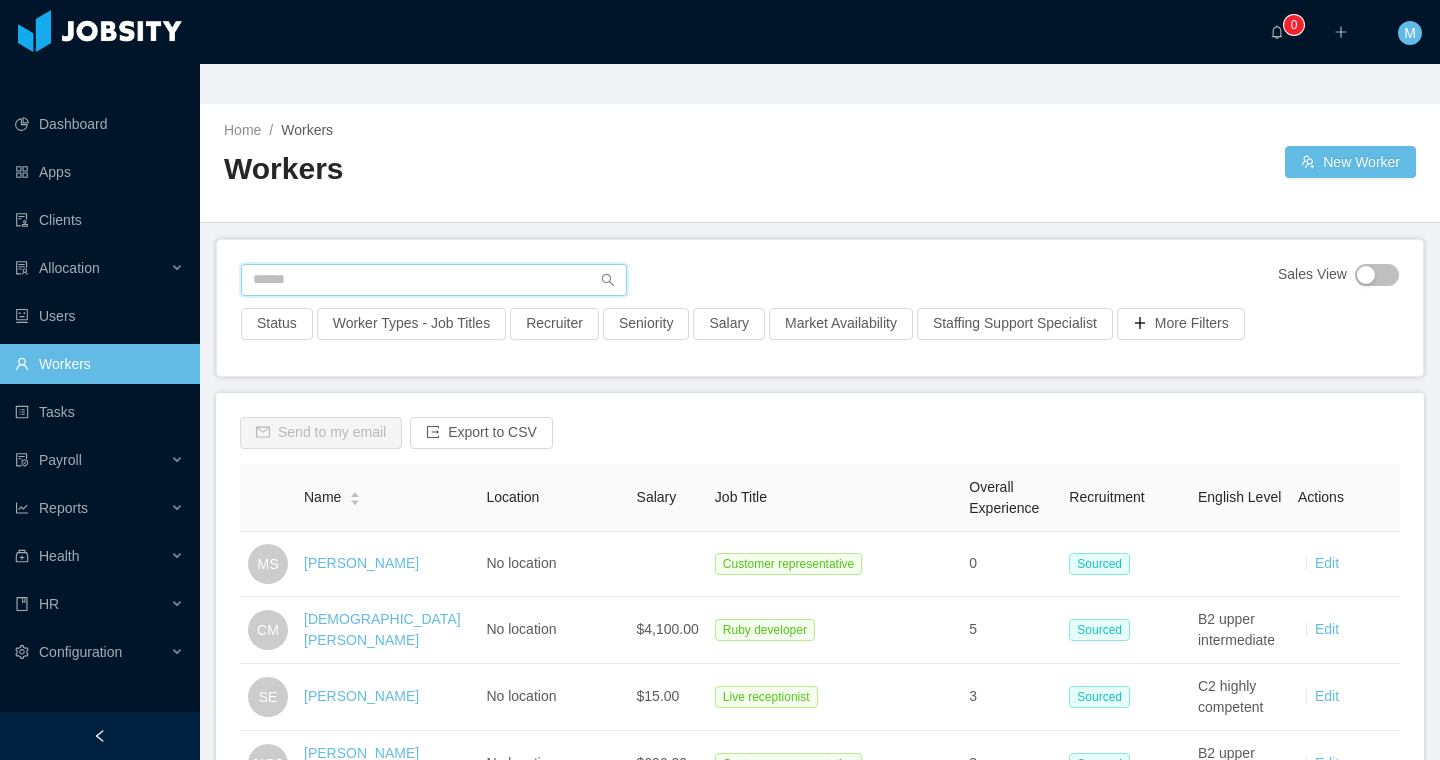 click at bounding box center (434, 280) 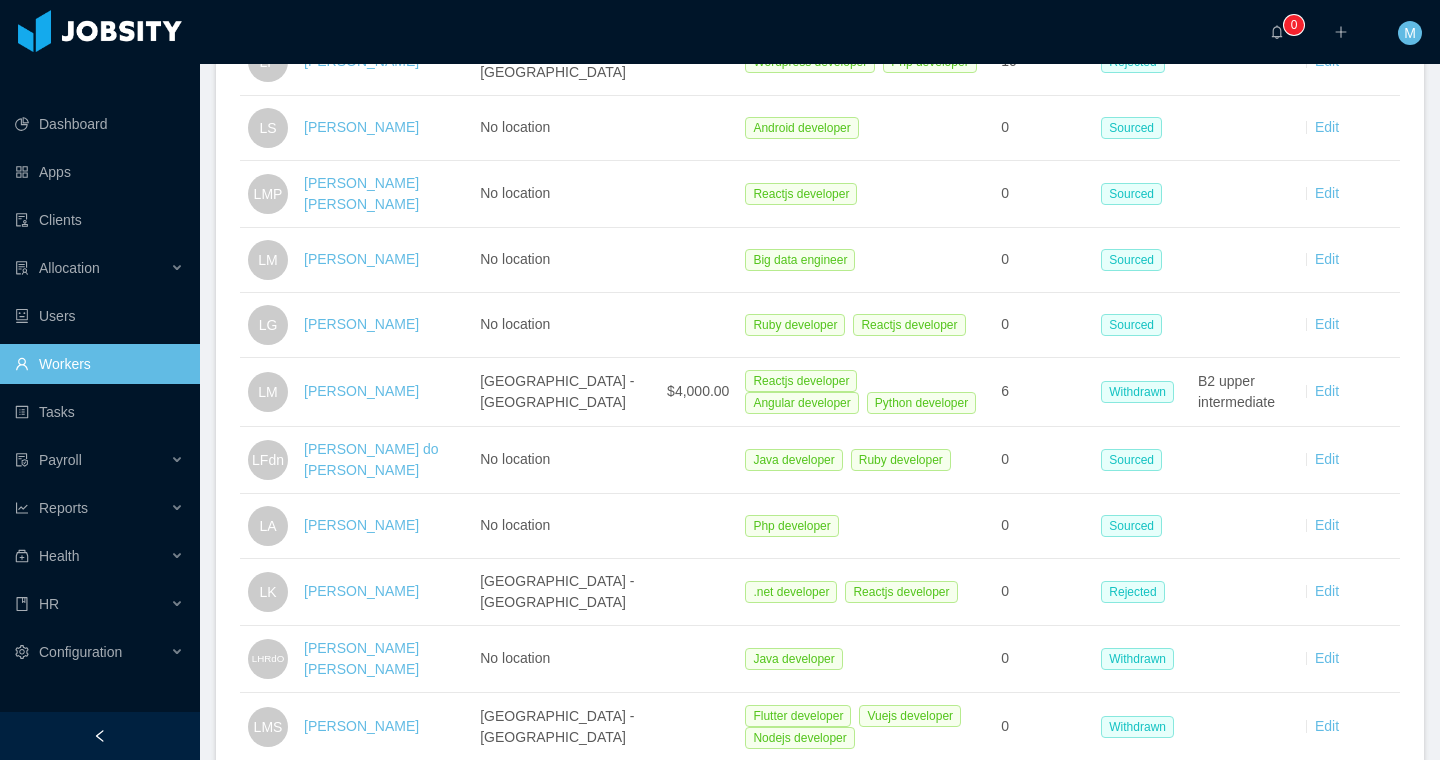 scroll, scrollTop: 0, scrollLeft: 0, axis: both 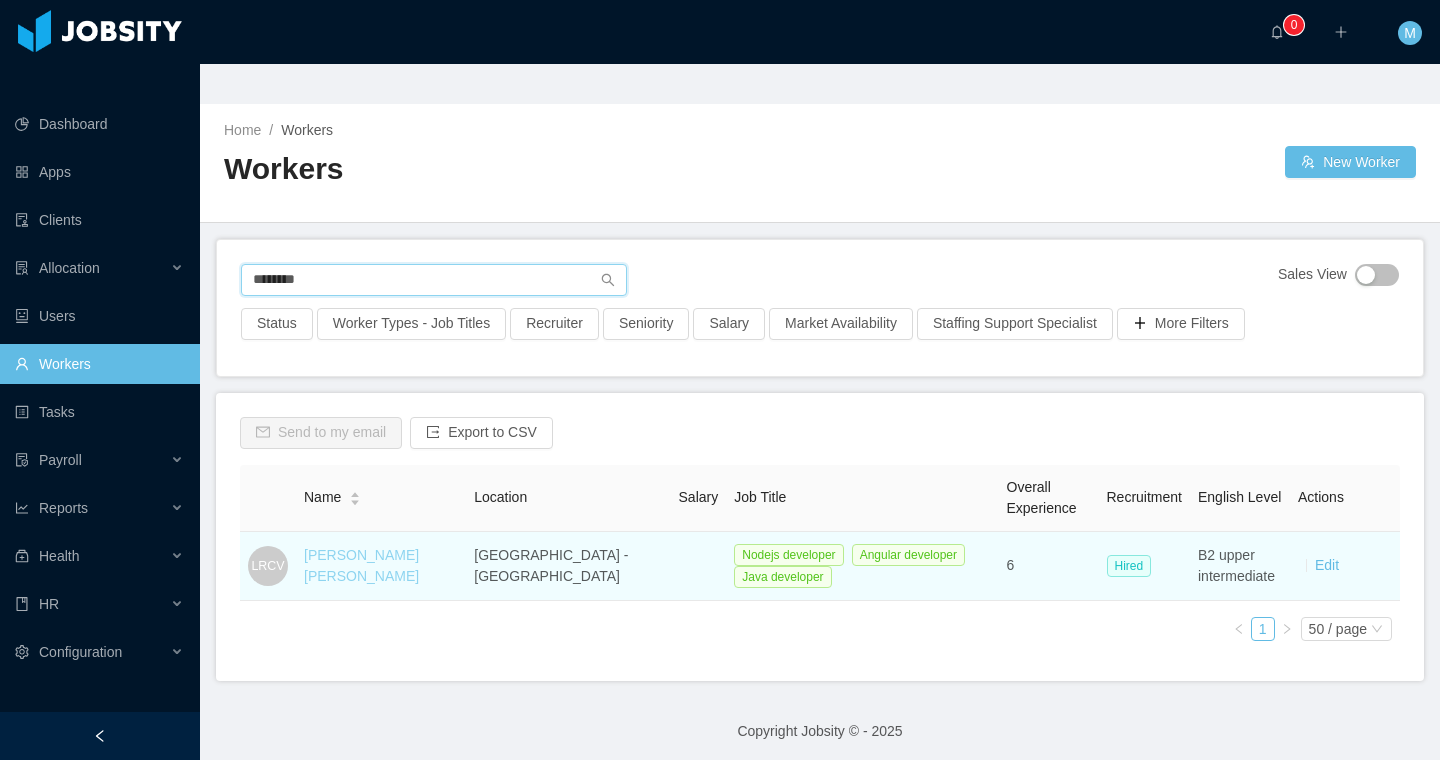 type on "********" 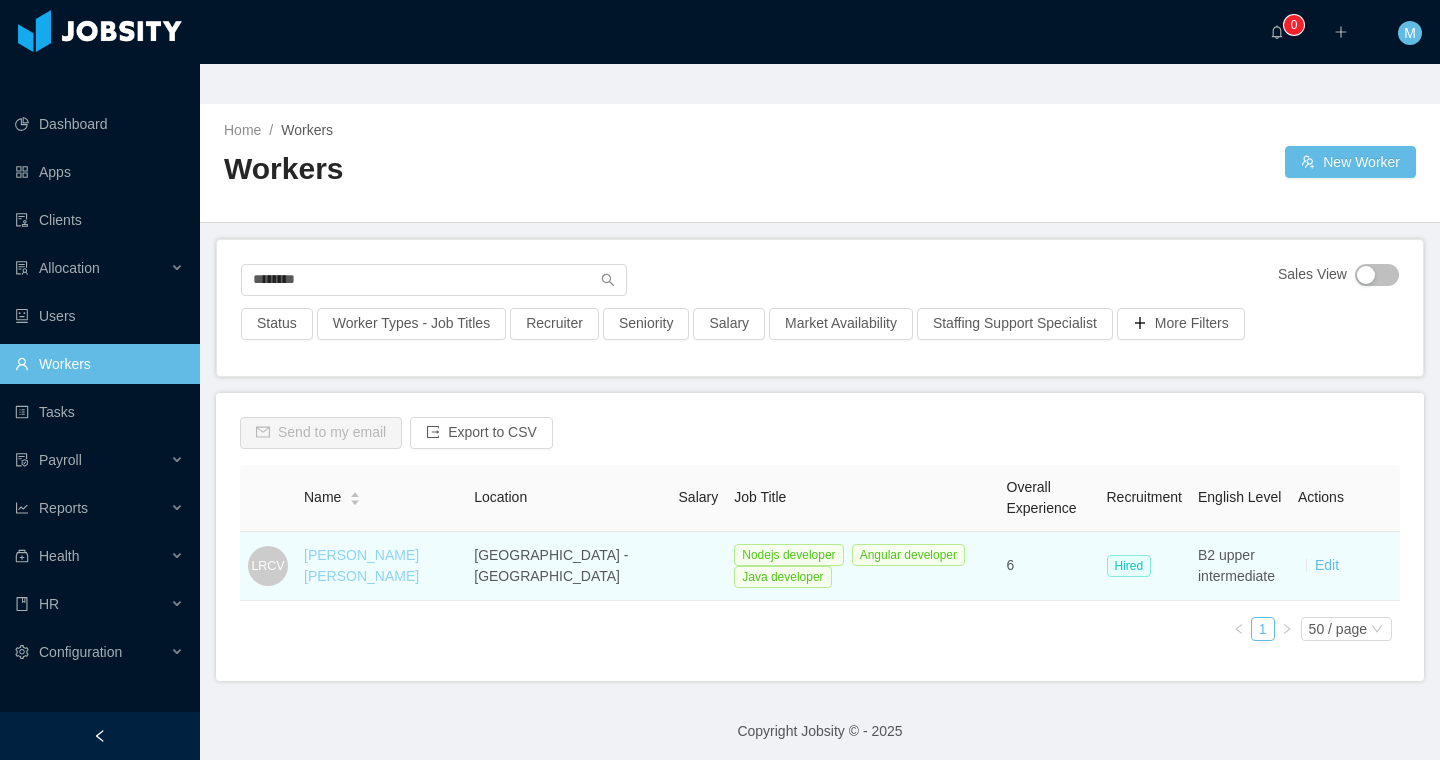 click on "[PERSON_NAME] [PERSON_NAME]" at bounding box center (361, 565) 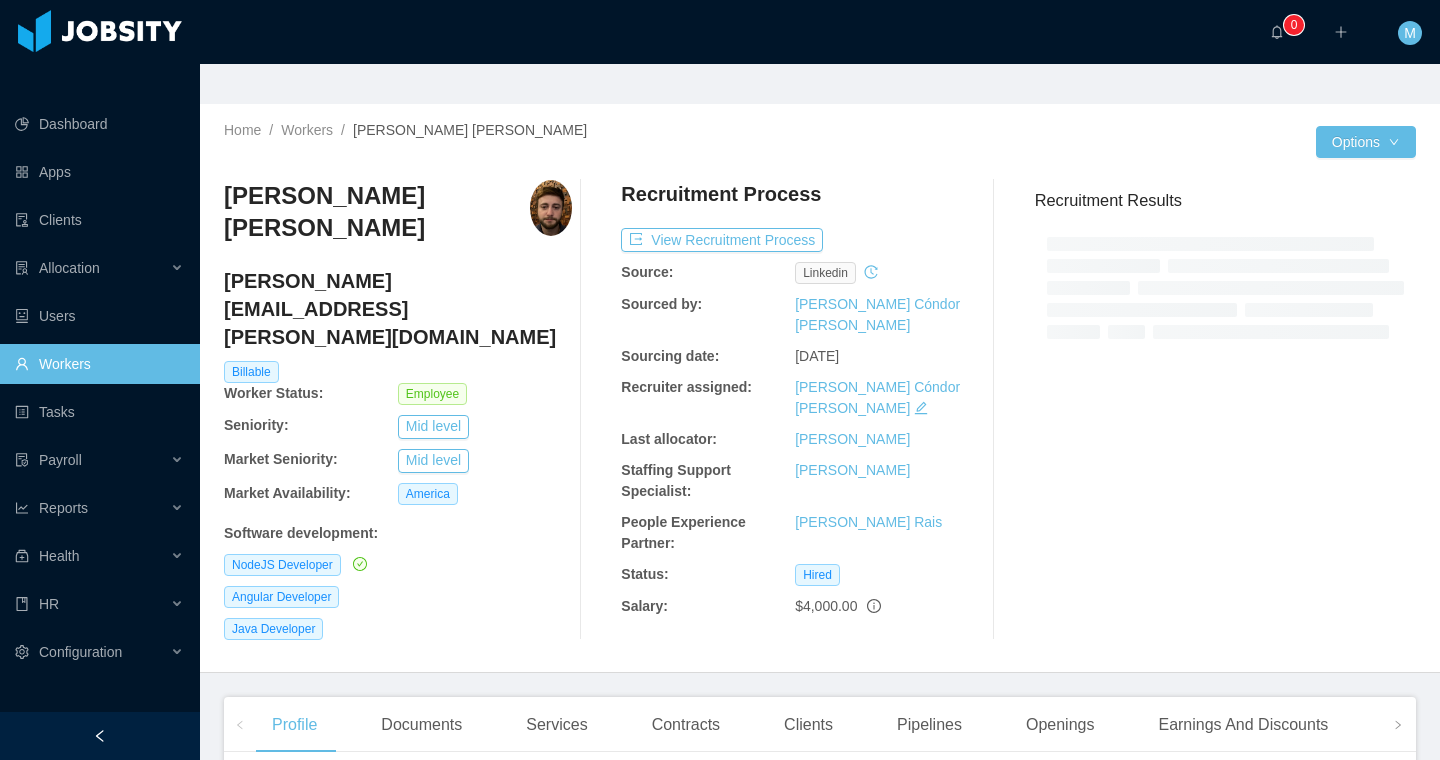 click on "Recruitment Results" at bounding box center (1217, 410) 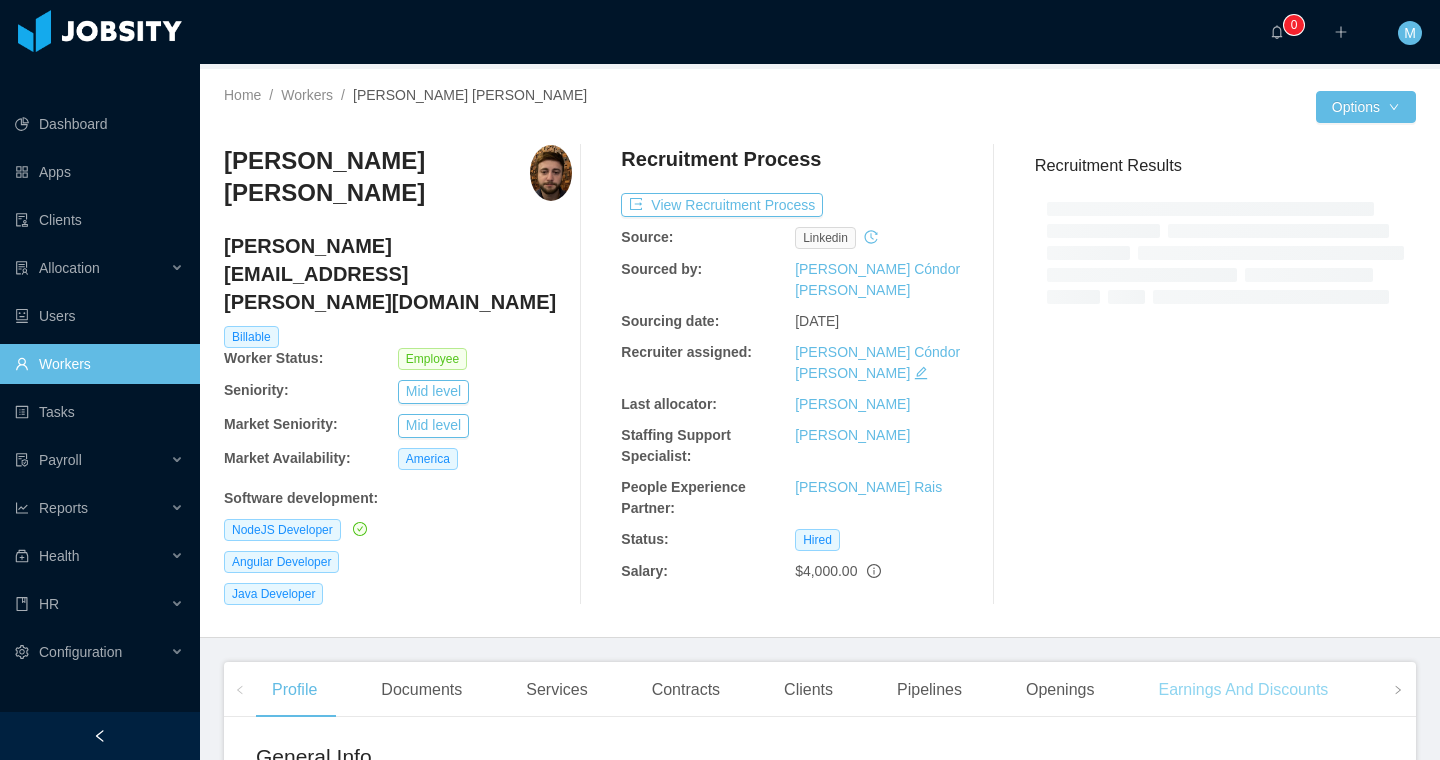 scroll, scrollTop: 58, scrollLeft: 0, axis: vertical 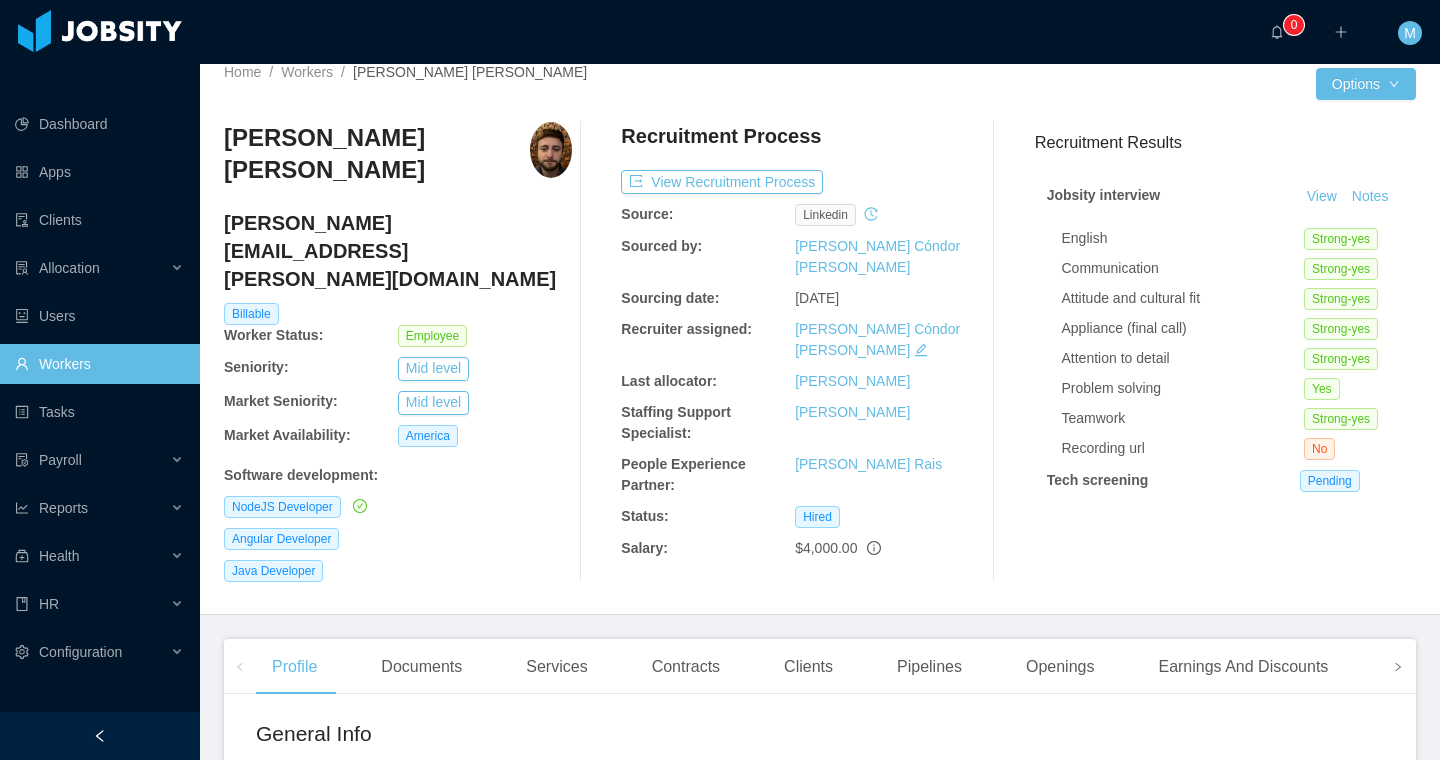 click at bounding box center (1398, 666) 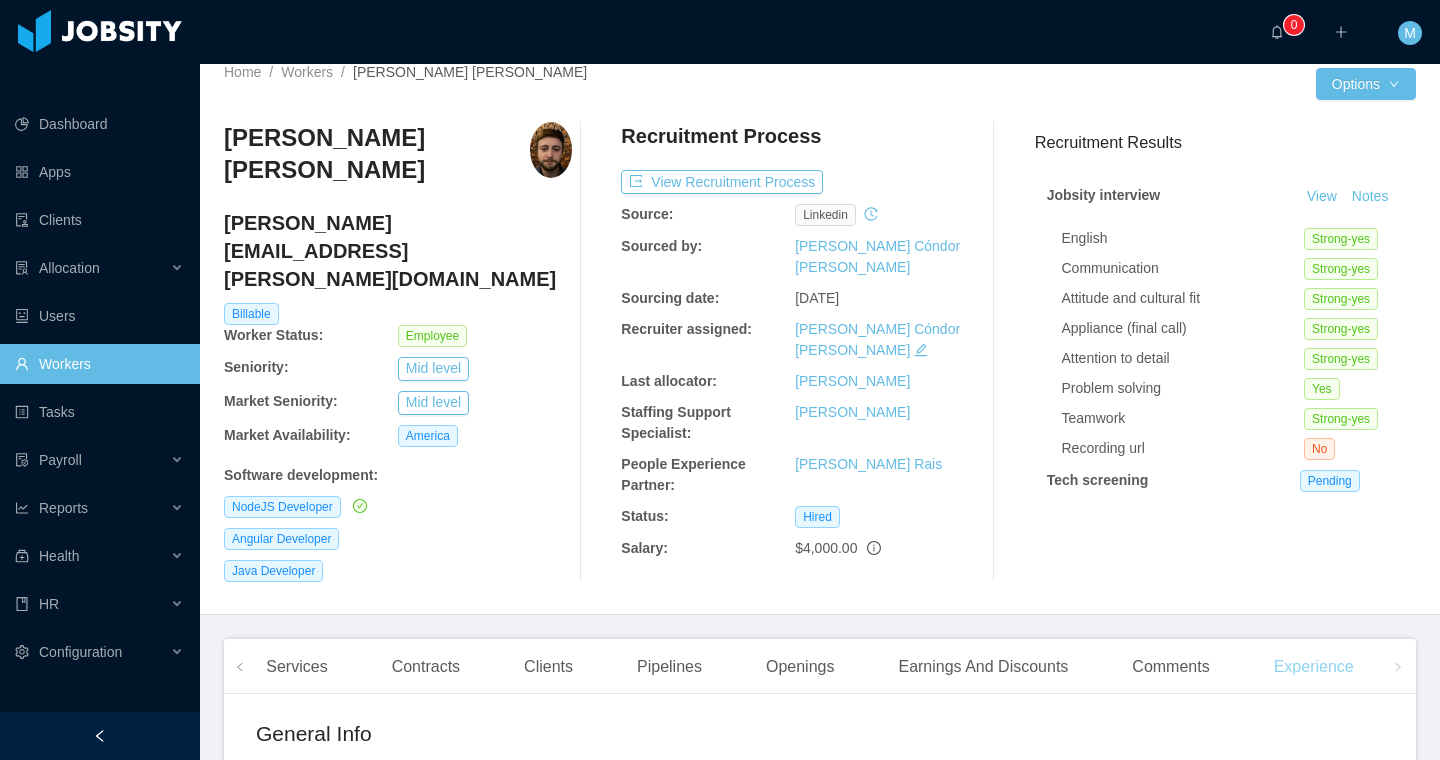 click on "Experience" at bounding box center (1314, 667) 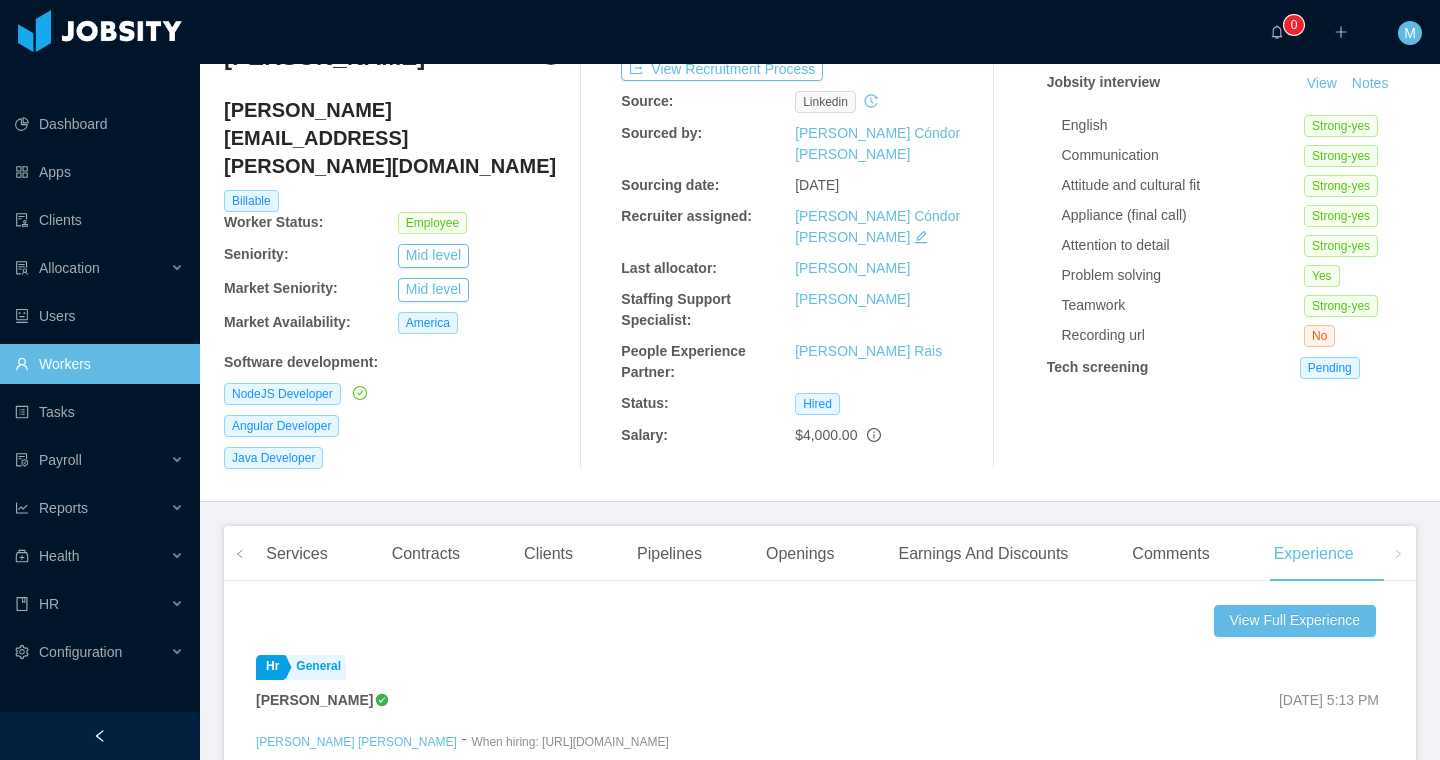 scroll, scrollTop: 182, scrollLeft: 0, axis: vertical 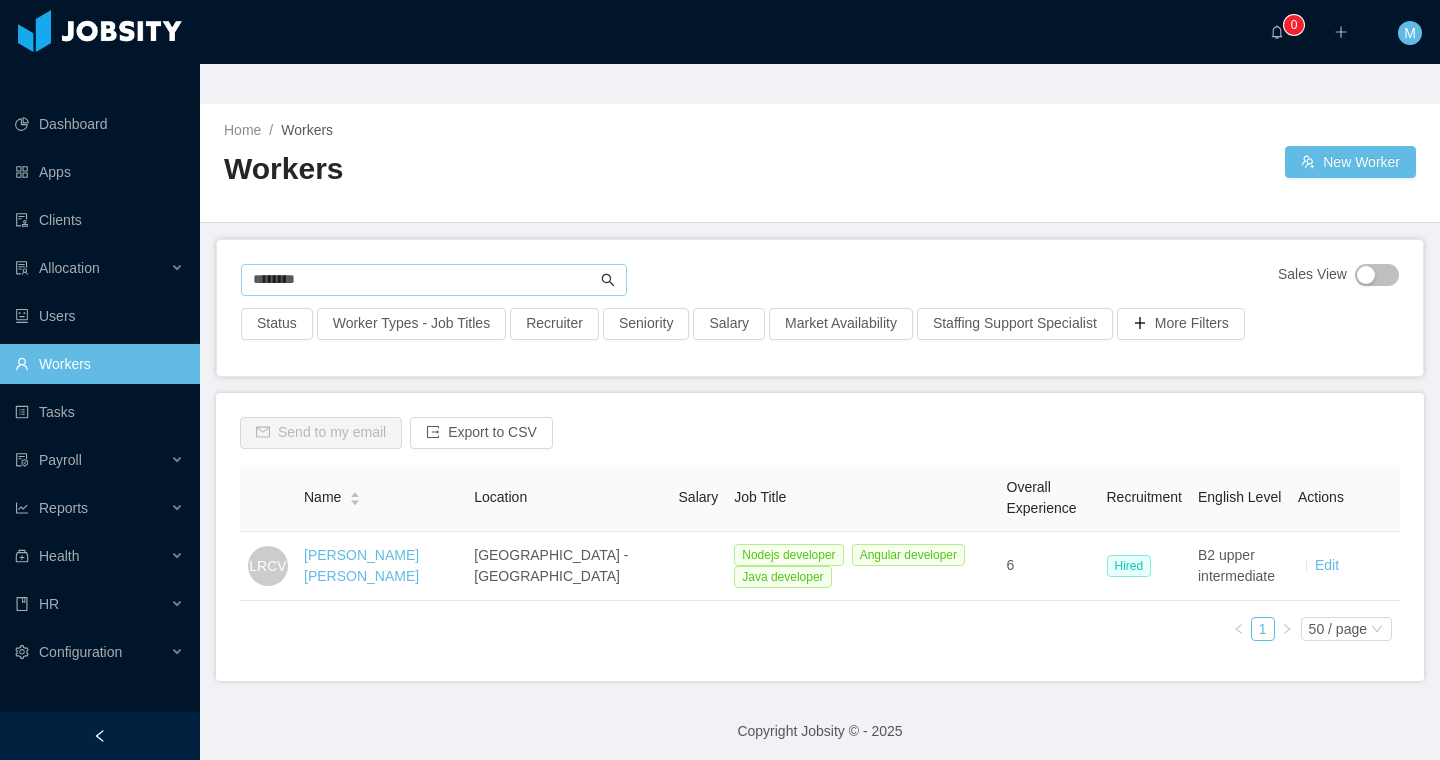 click 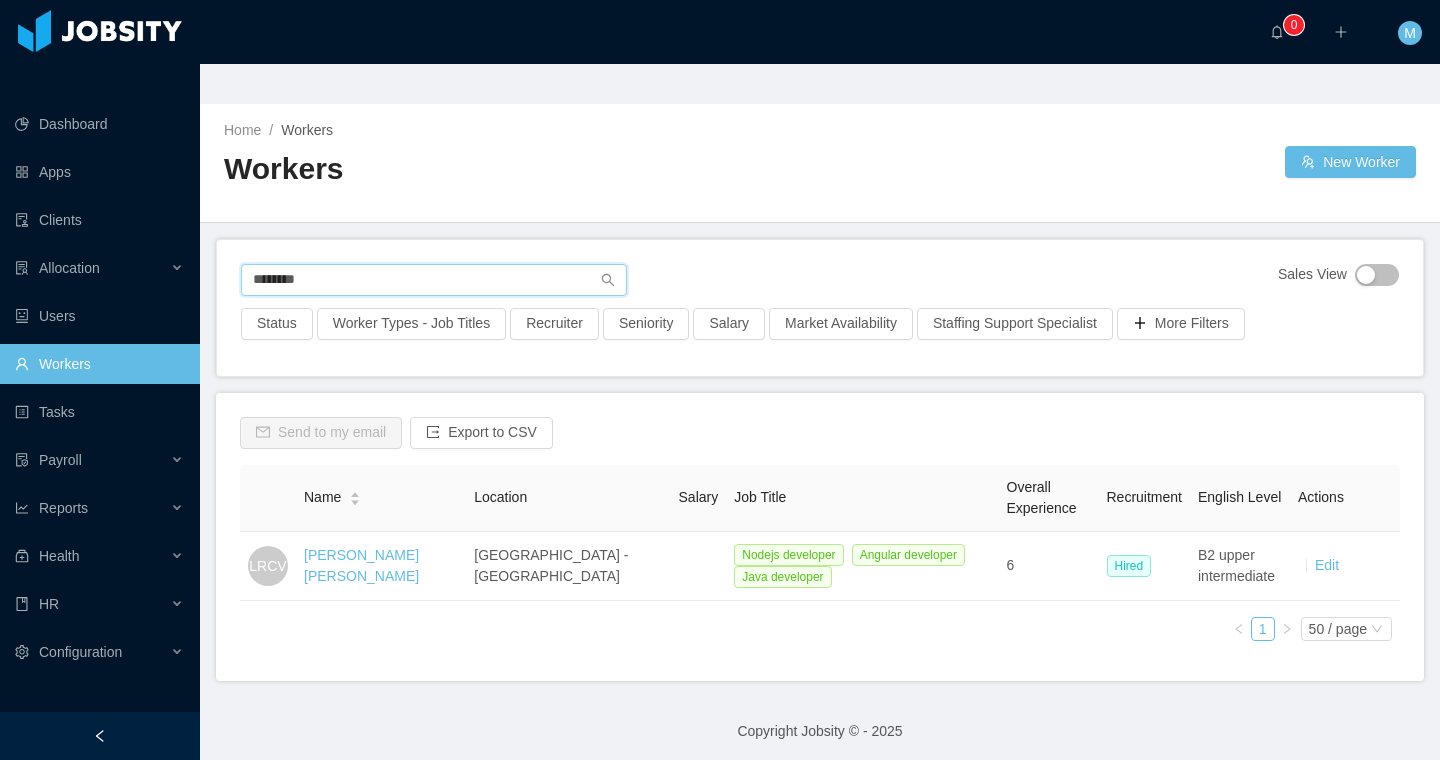 drag, startPoint x: 422, startPoint y: 250, endPoint x: 246, endPoint y: 250, distance: 176 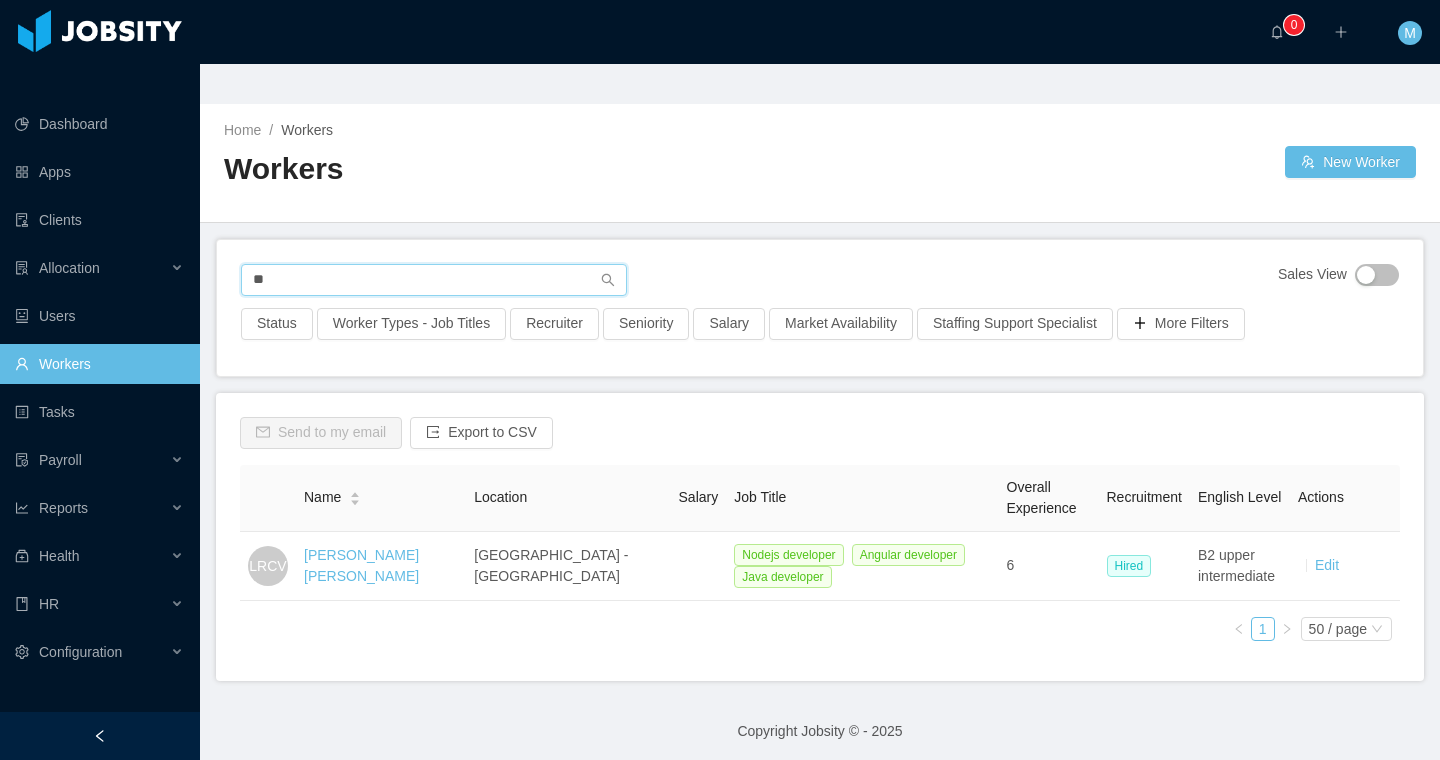 type on "*" 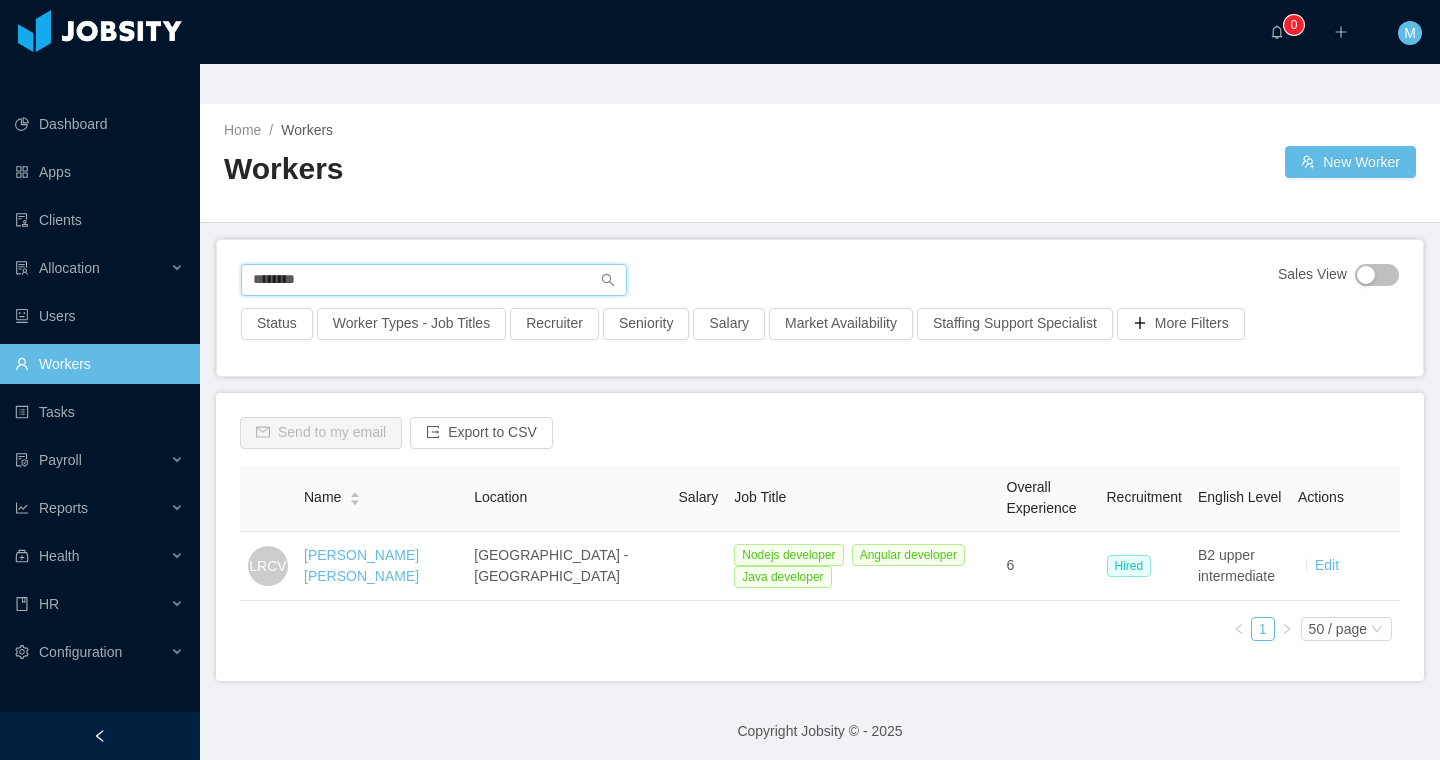 type on "********" 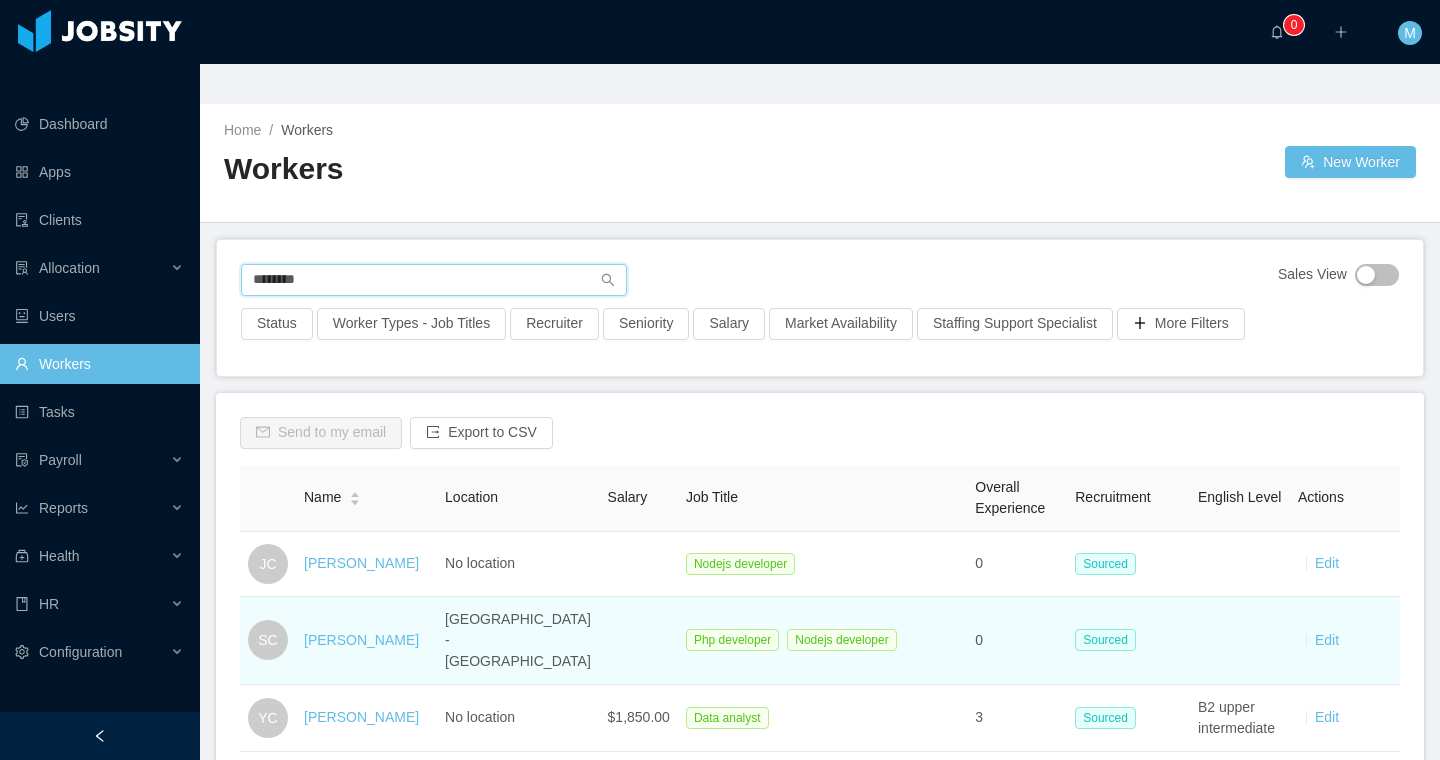 scroll, scrollTop: 48, scrollLeft: 0, axis: vertical 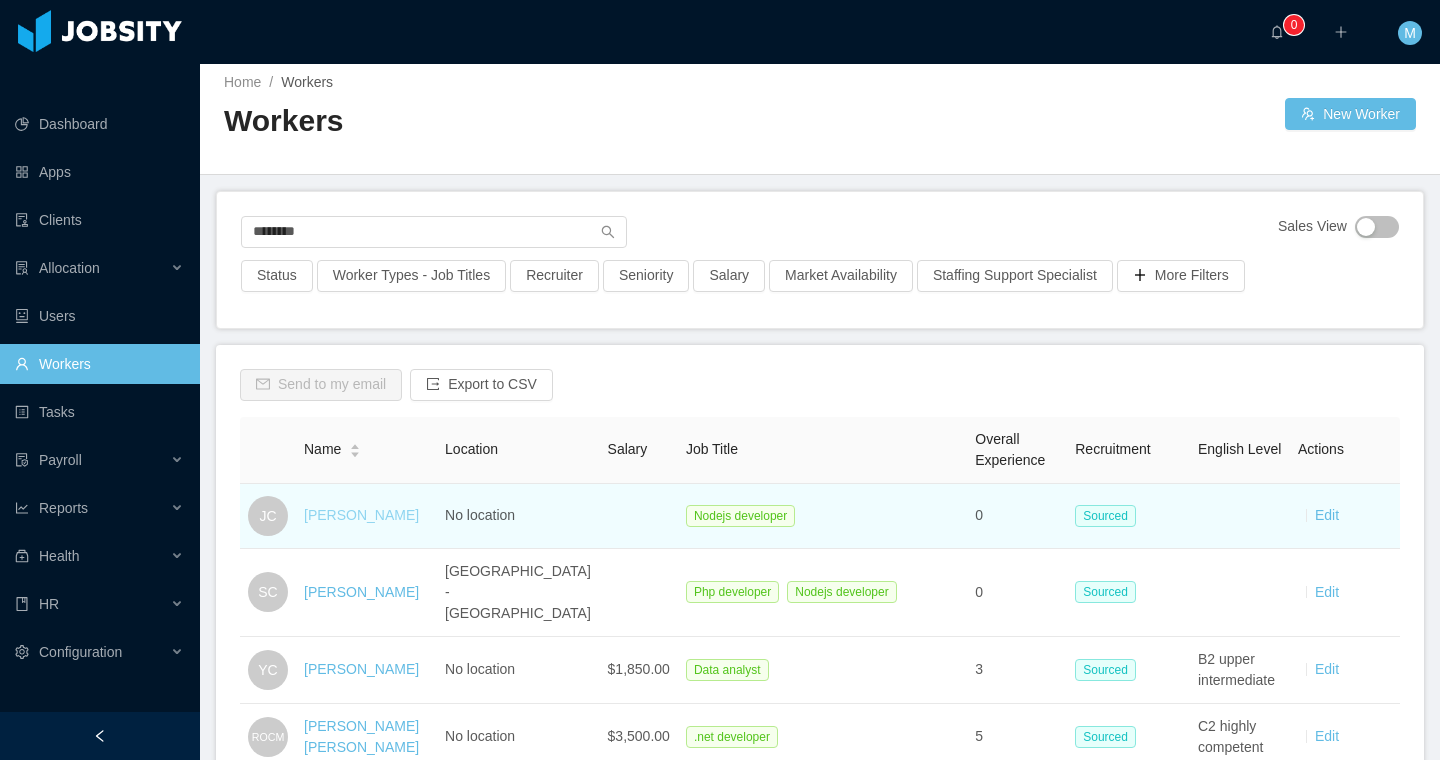 click on "[PERSON_NAME]" at bounding box center [361, 515] 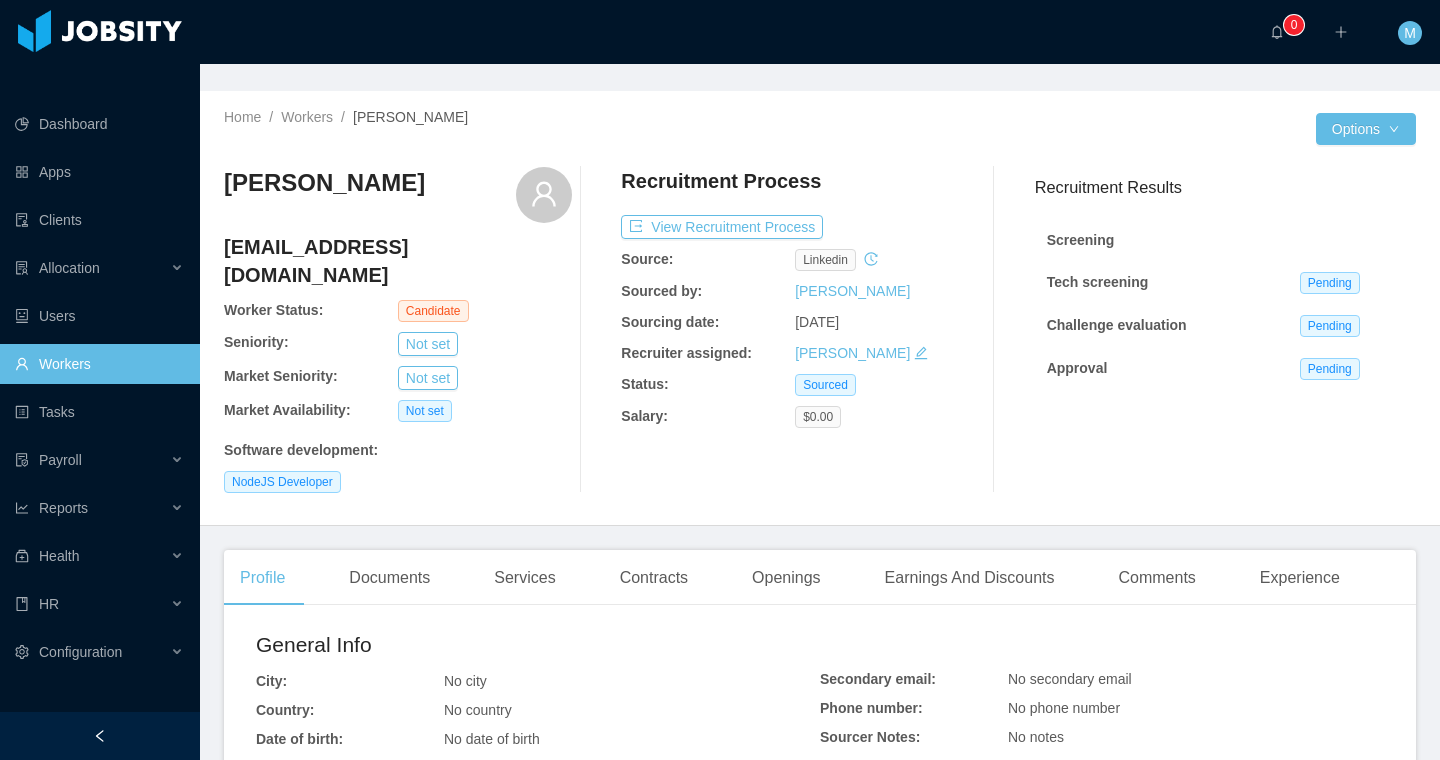 scroll, scrollTop: 0, scrollLeft: 0, axis: both 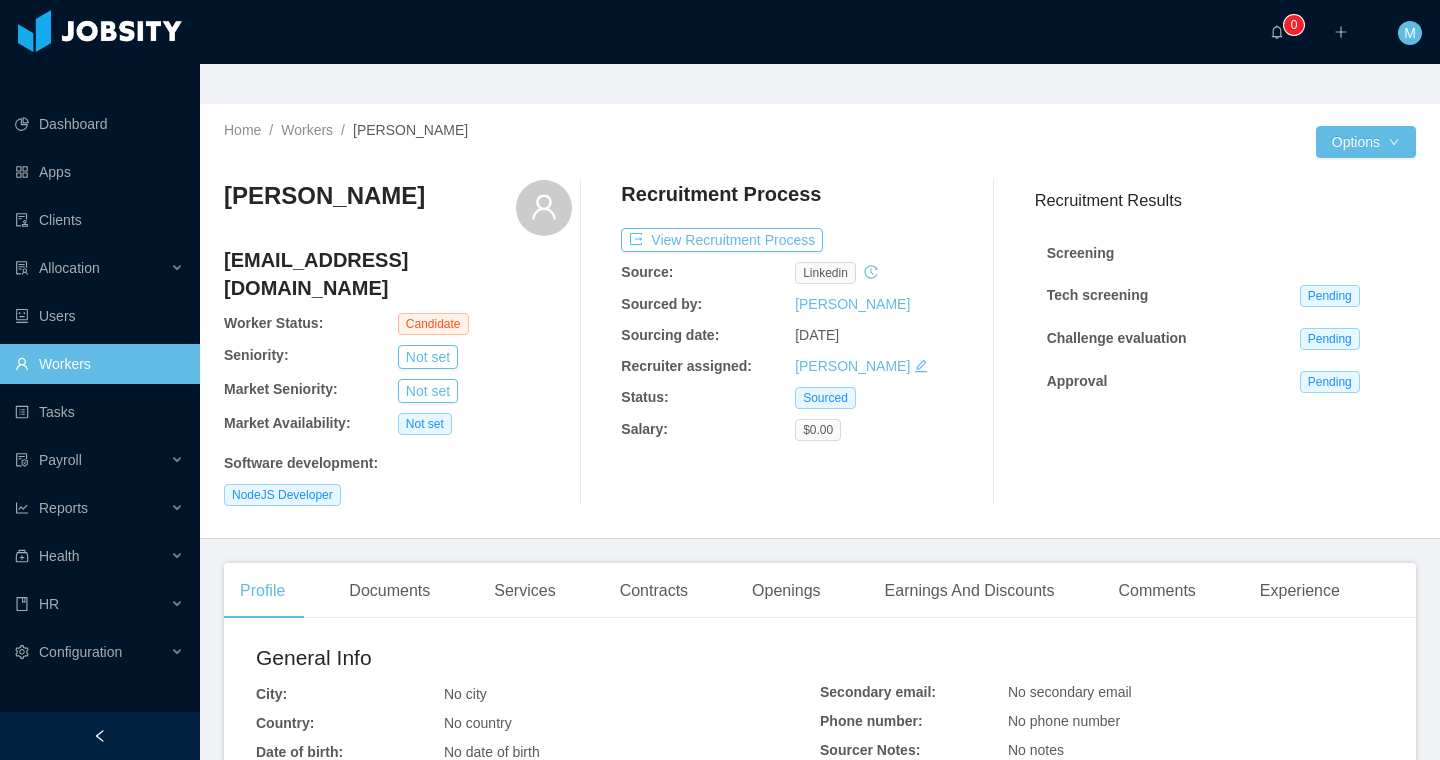 click on "Workers" at bounding box center (99, 364) 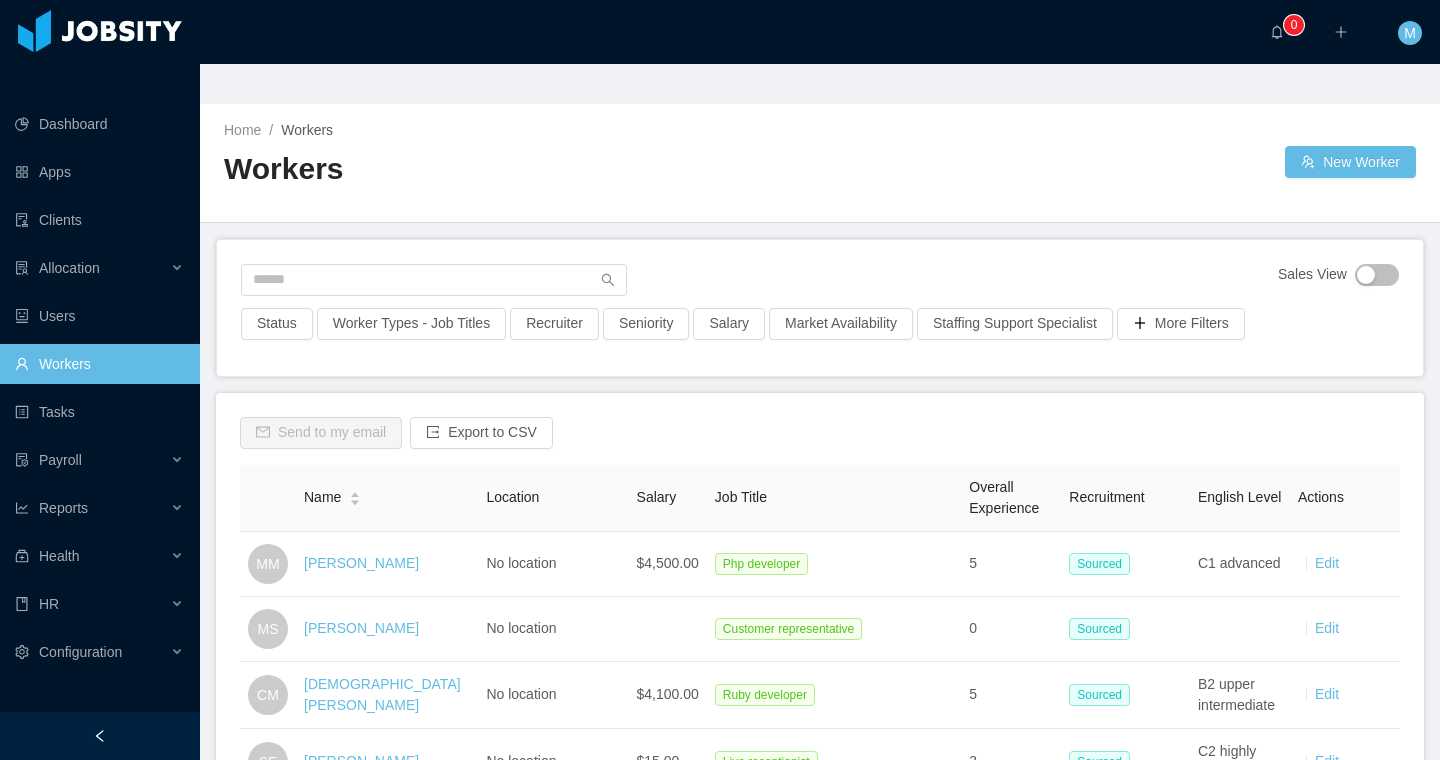 scroll, scrollTop: 72, scrollLeft: 0, axis: vertical 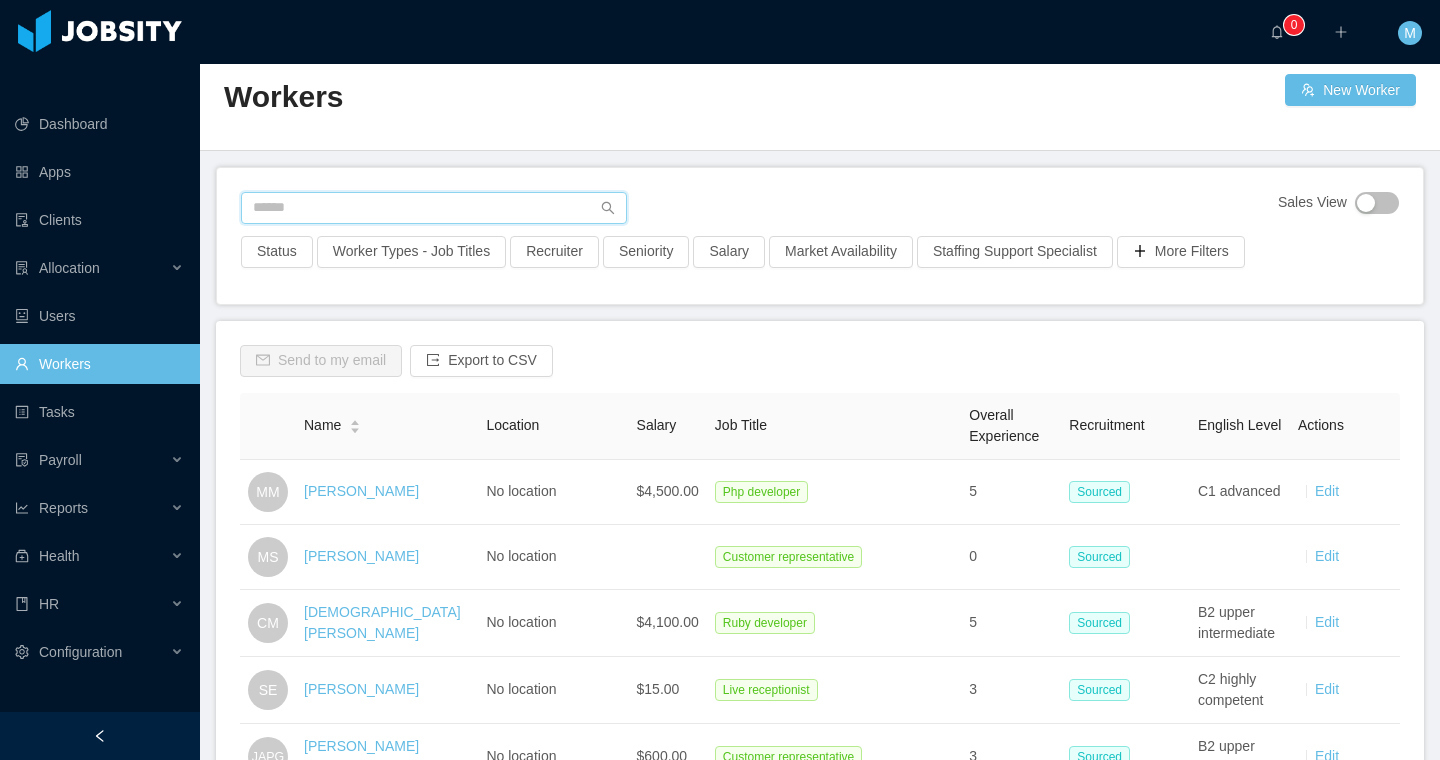 click at bounding box center (434, 208) 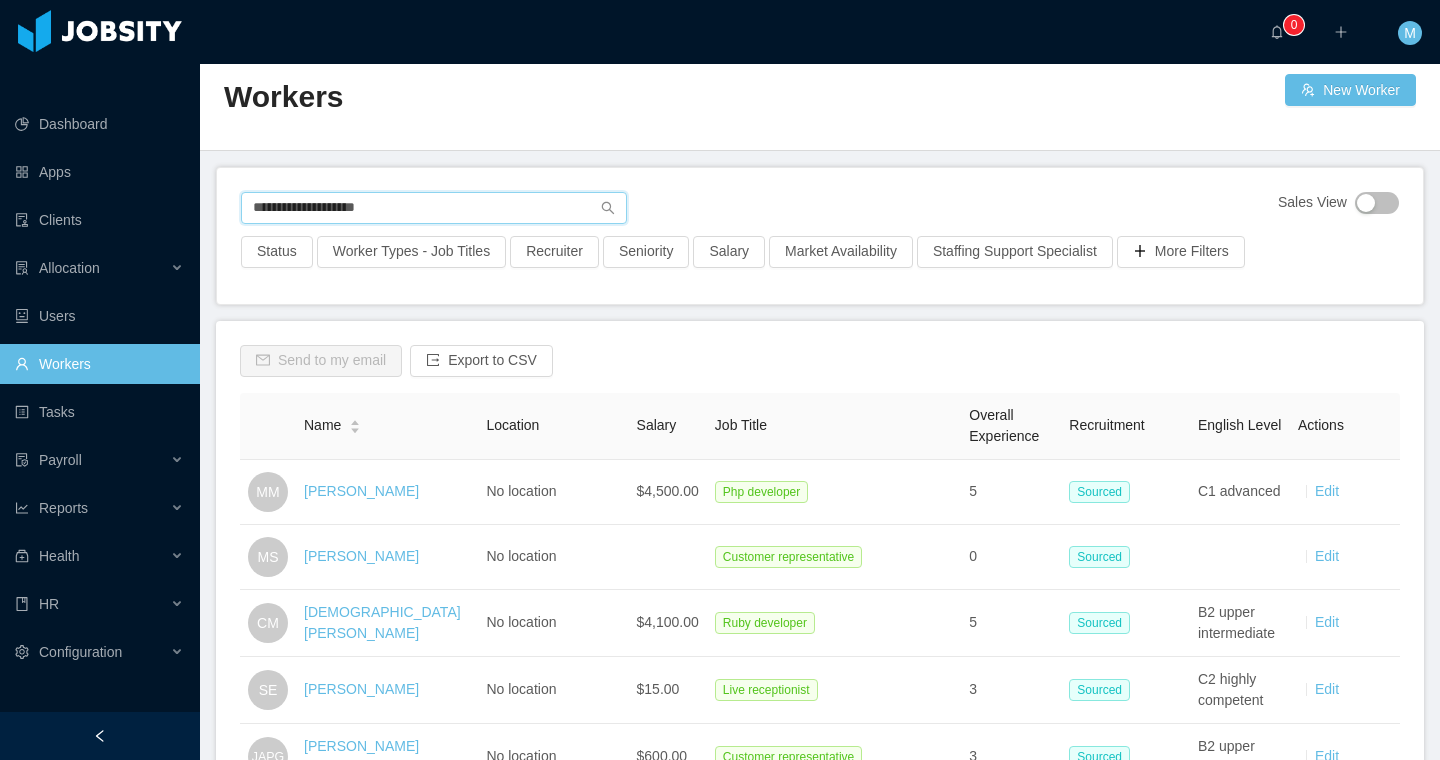 type on "**********" 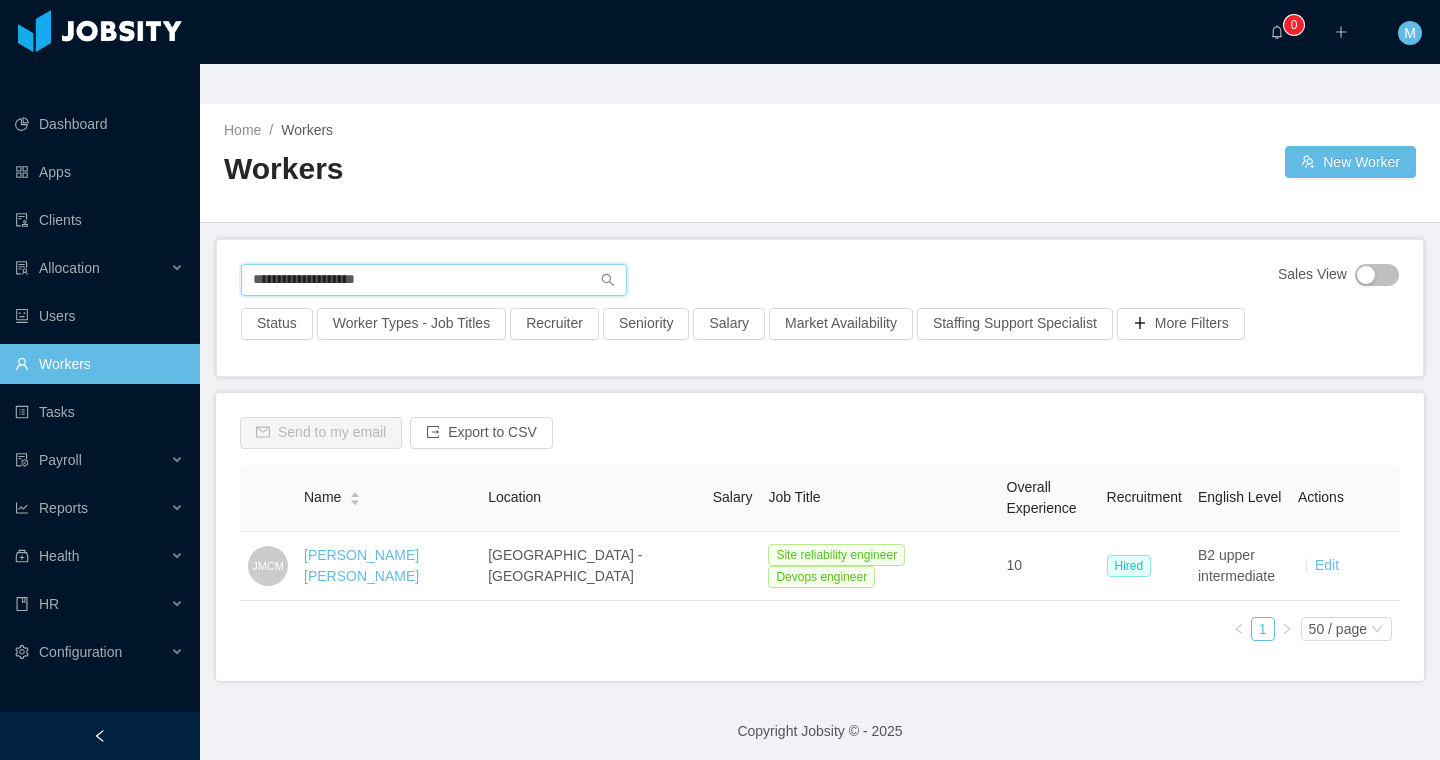 scroll, scrollTop: 0, scrollLeft: 0, axis: both 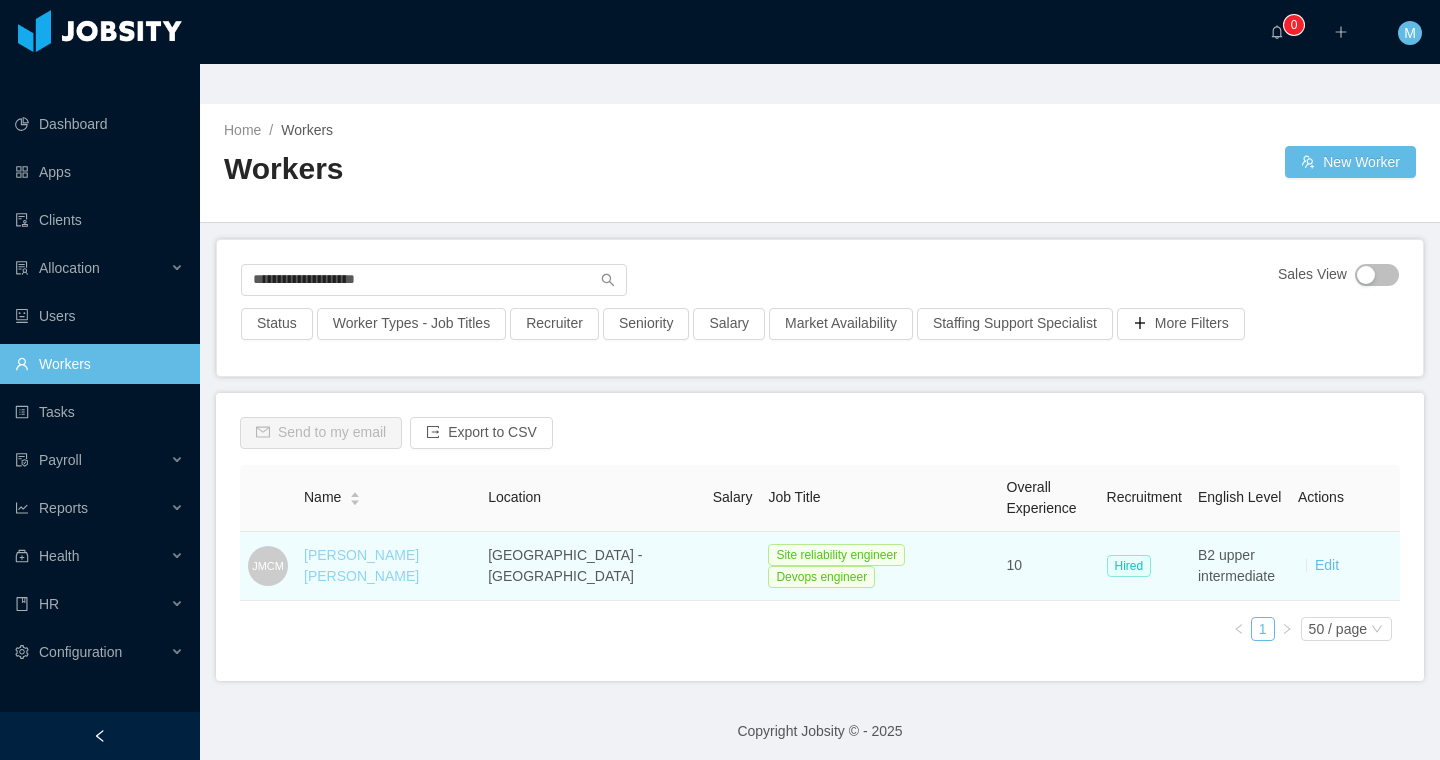 click on "[PERSON_NAME] [PERSON_NAME]" at bounding box center [361, 565] 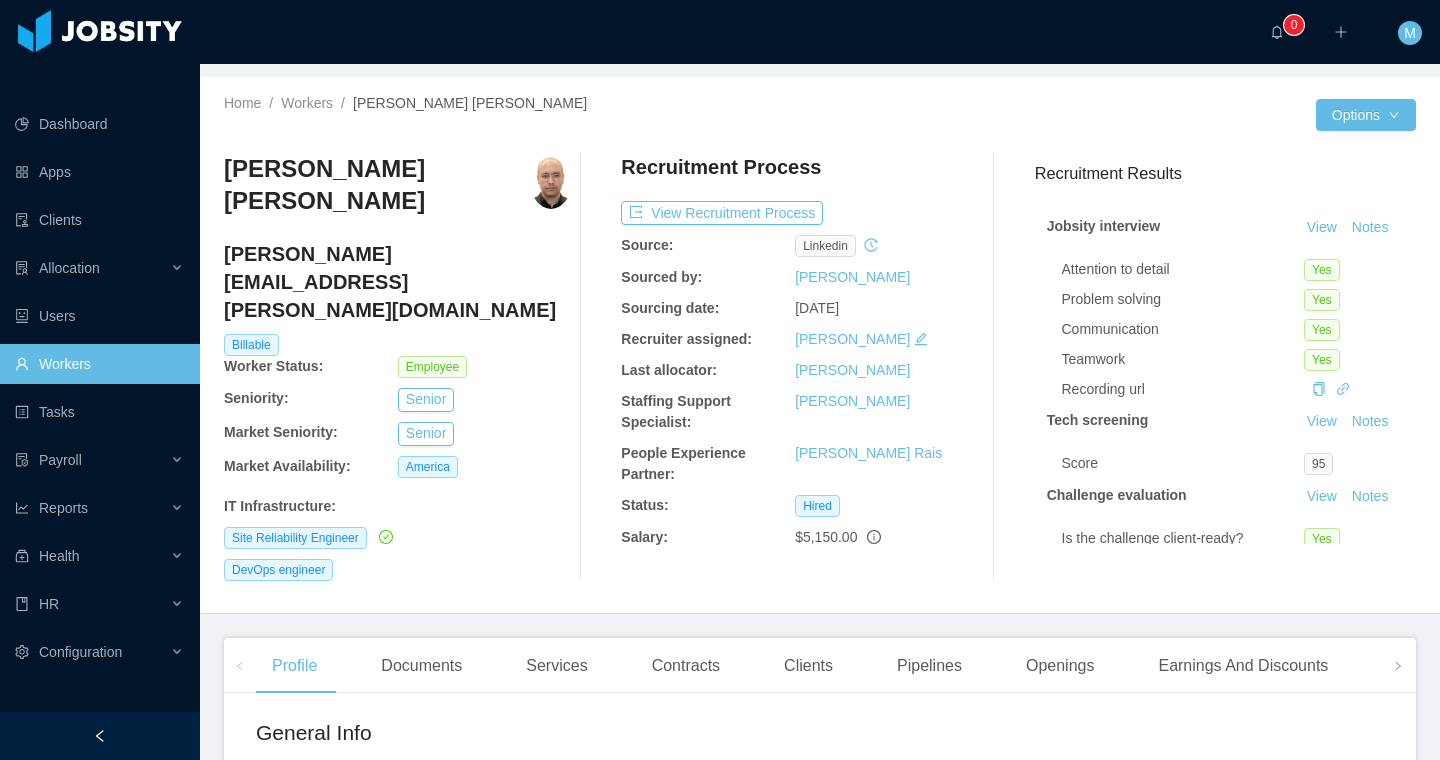 scroll, scrollTop: 0, scrollLeft: 0, axis: both 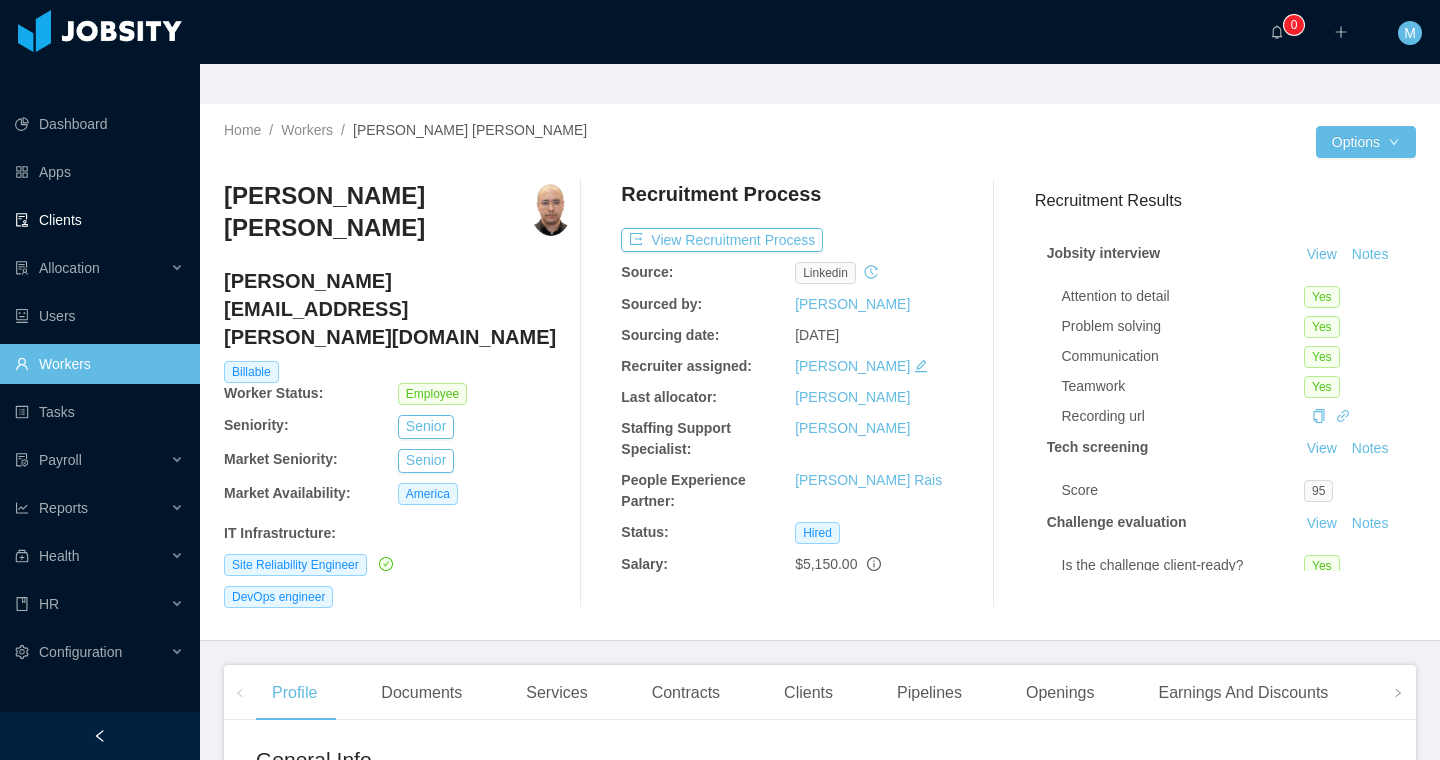 click on "Clients" at bounding box center (99, 220) 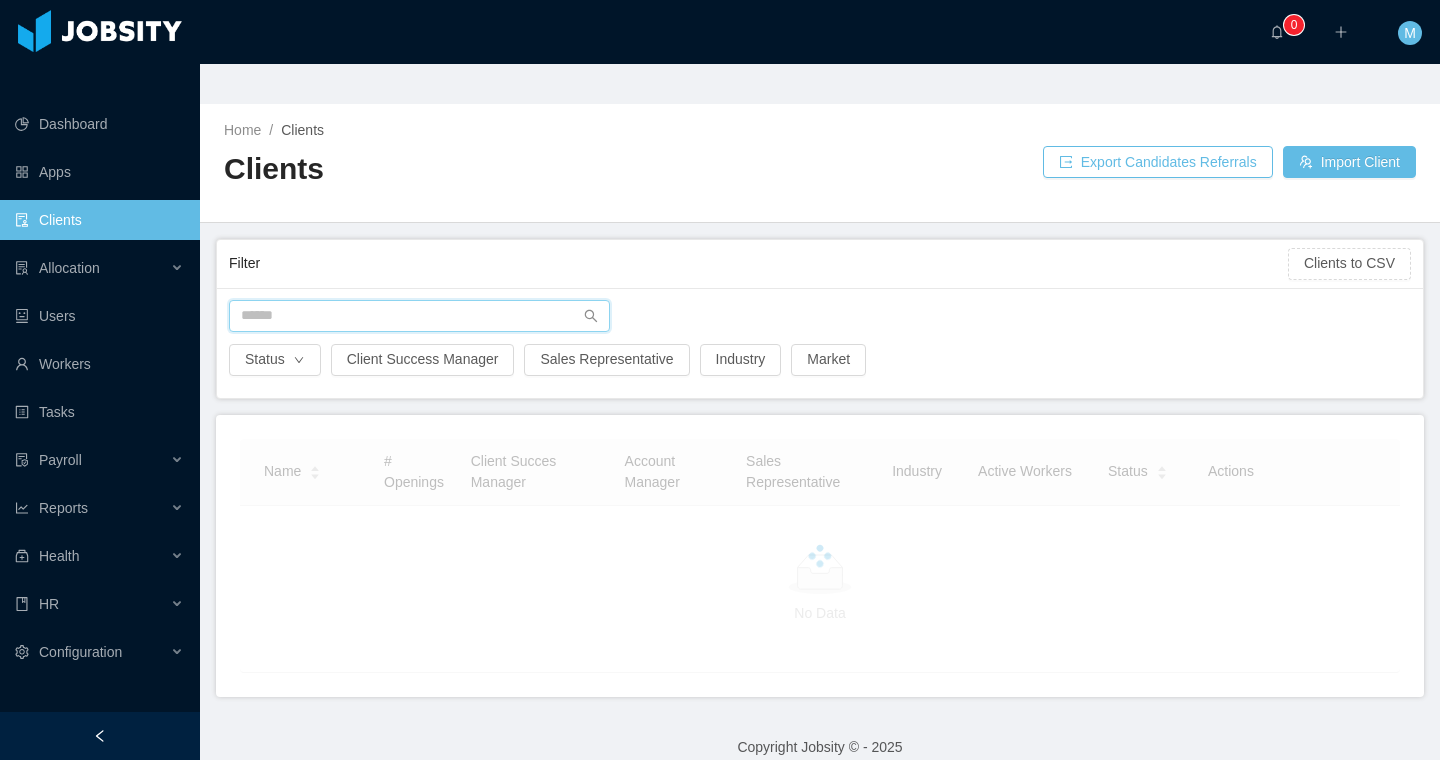 click at bounding box center (419, 316) 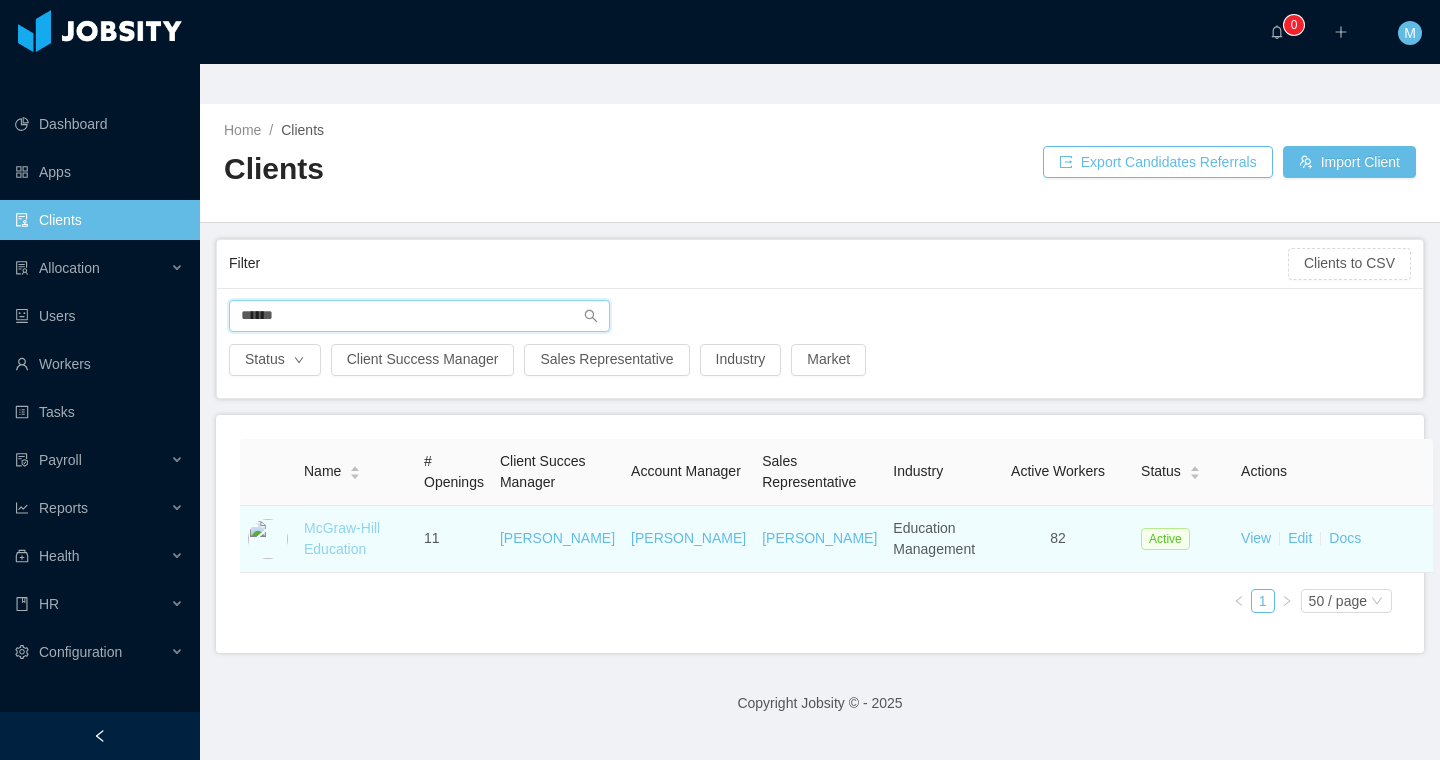 type on "******" 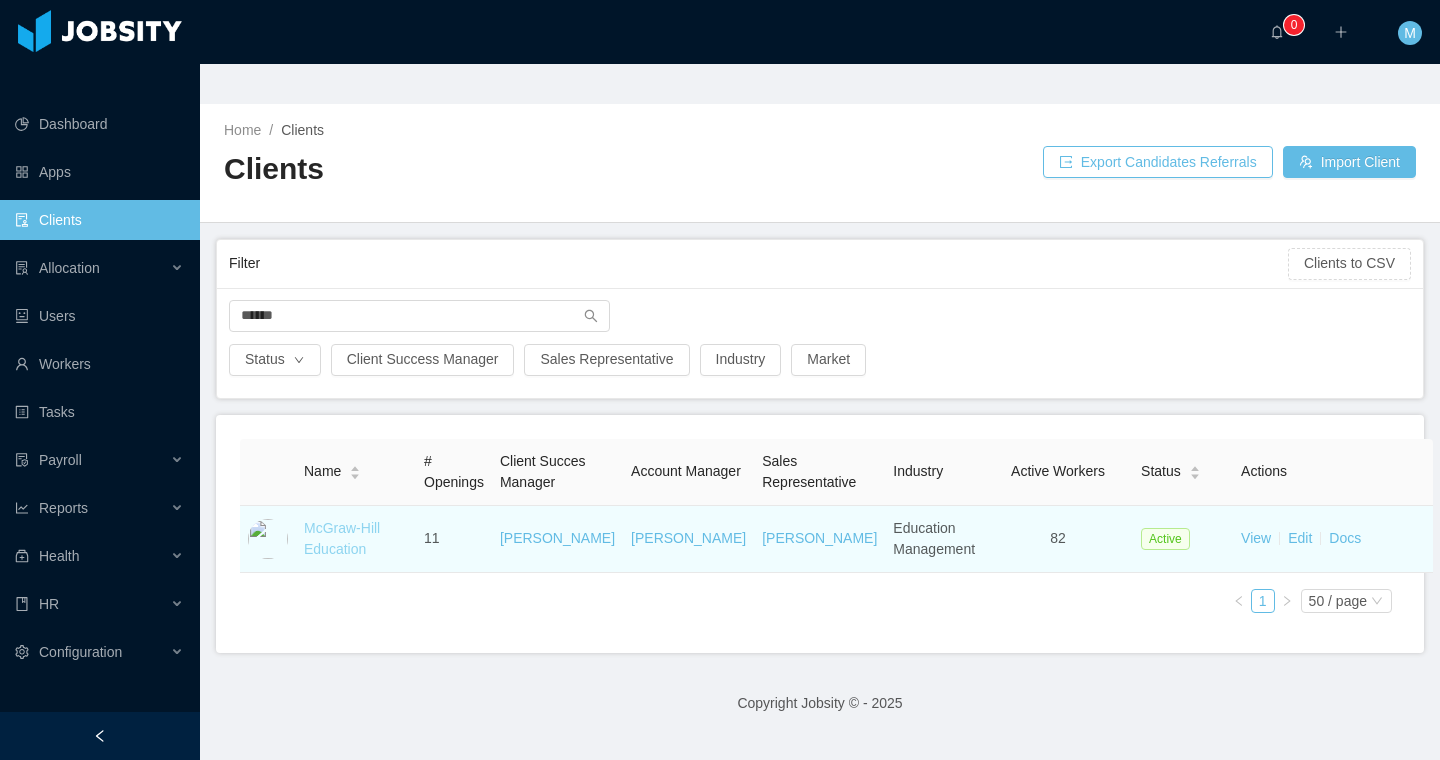 click on "McGraw-Hill Education" at bounding box center [342, 538] 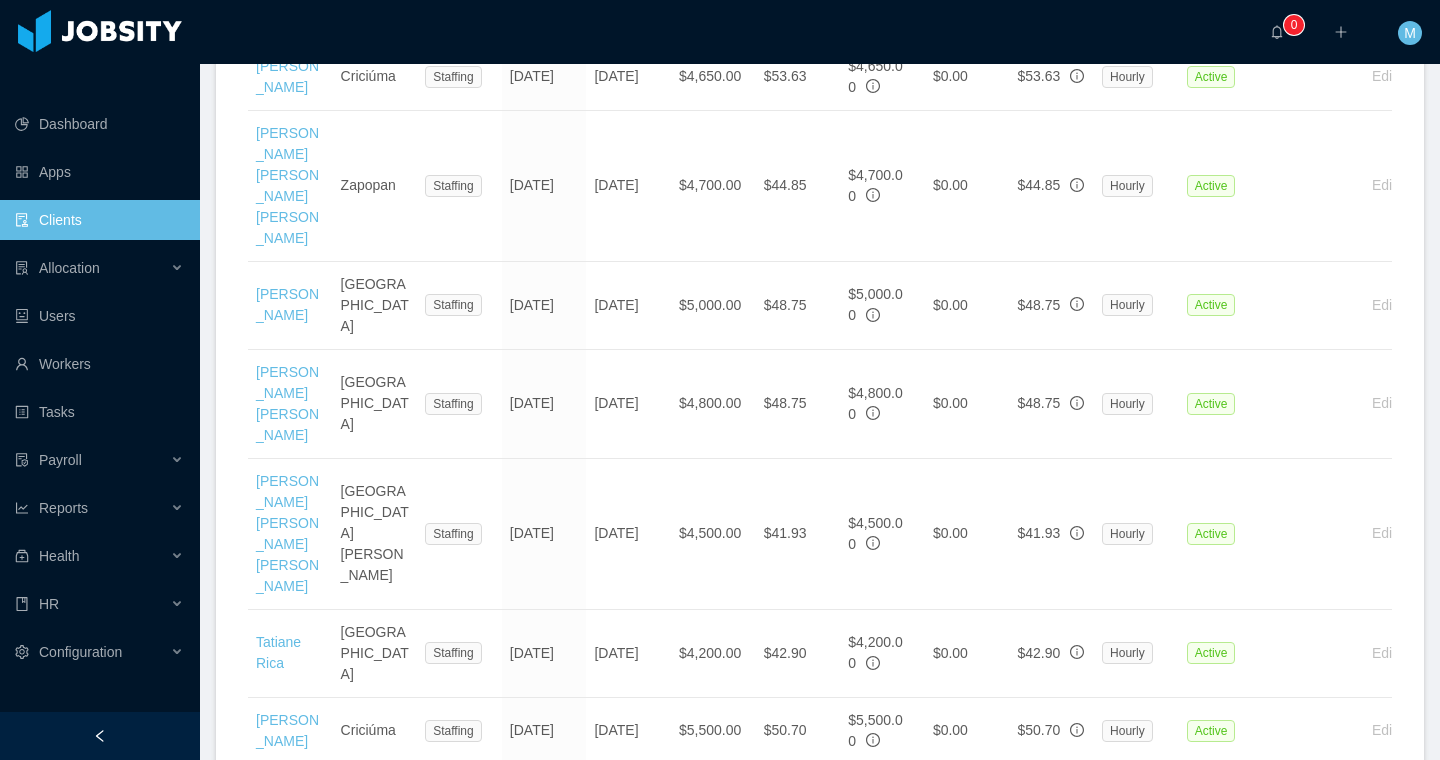 scroll, scrollTop: 4427, scrollLeft: 0, axis: vertical 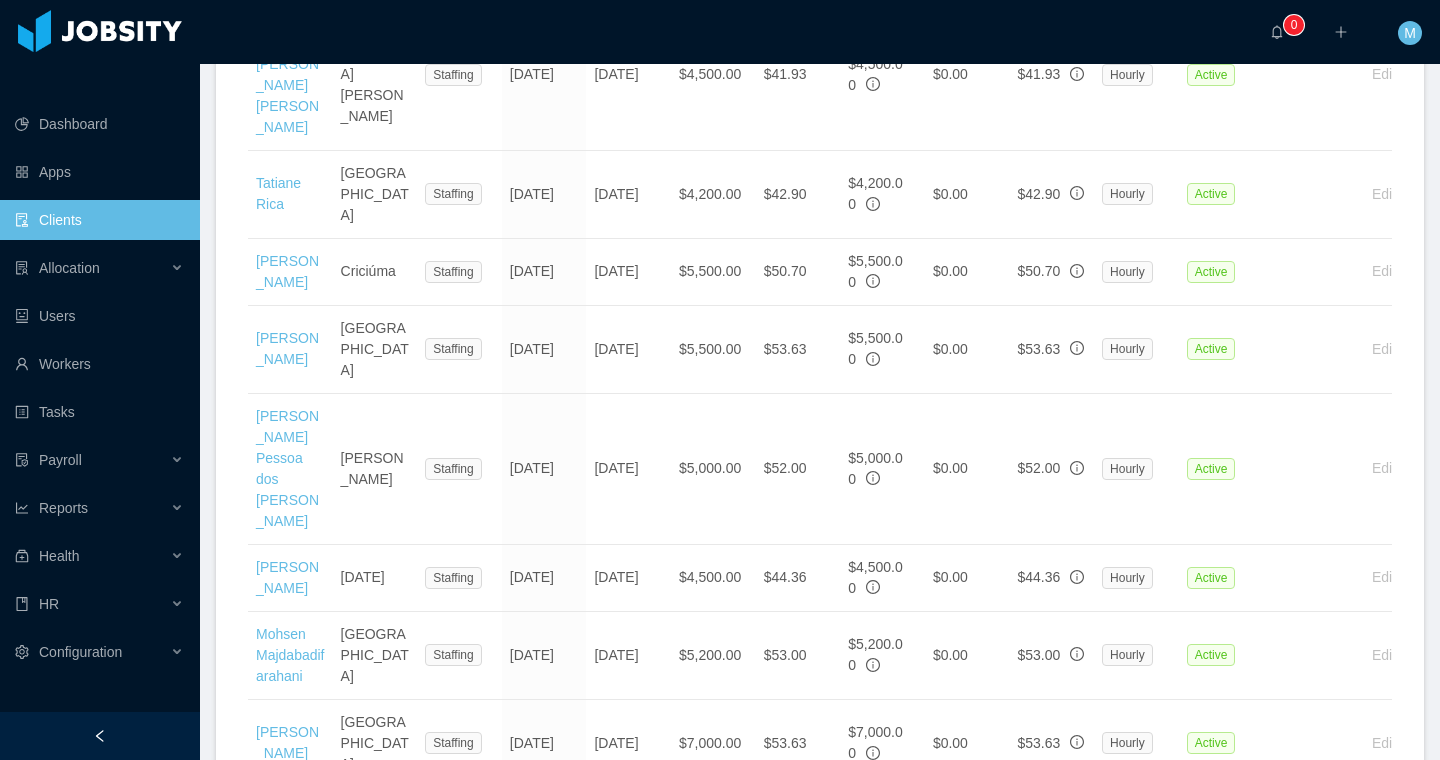 click on "2" at bounding box center [1255, 971] 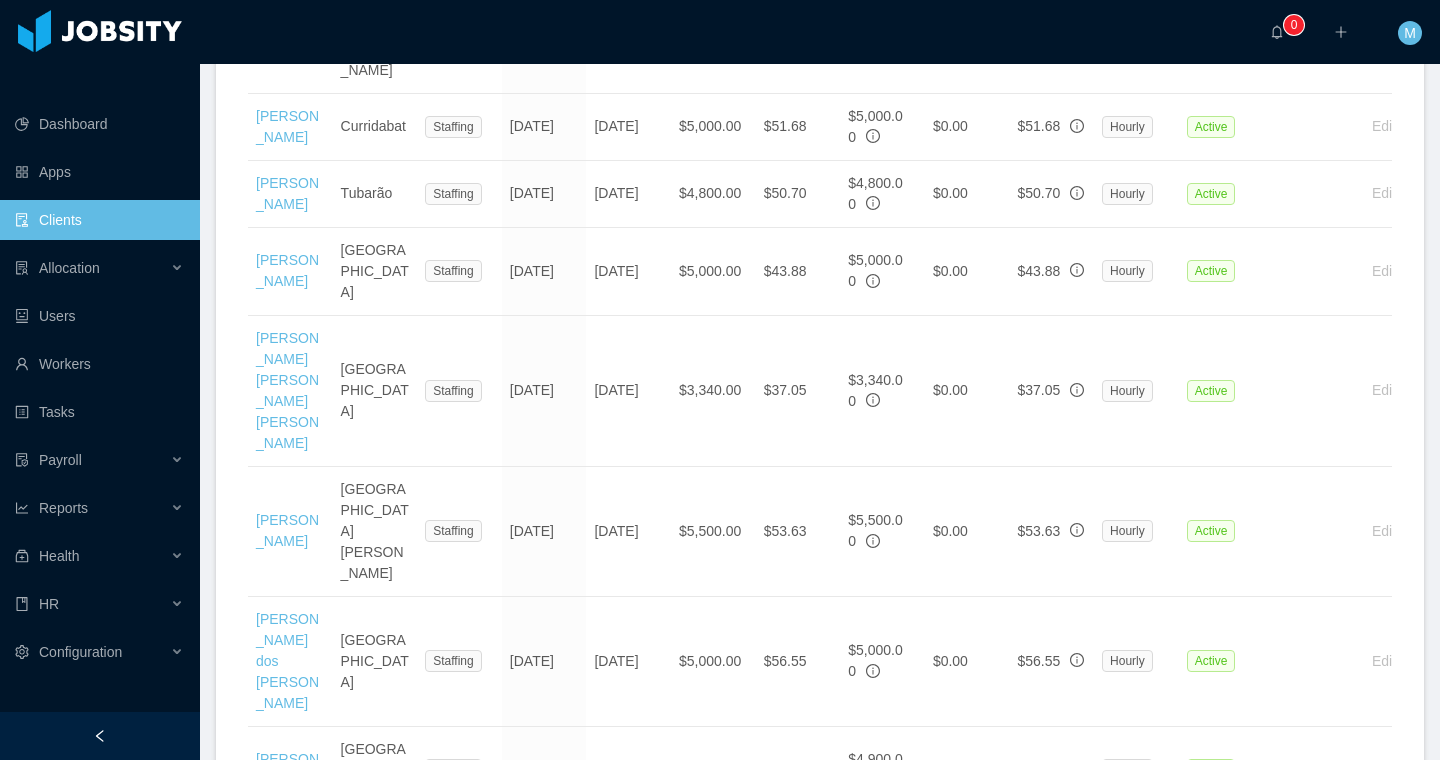 scroll, scrollTop: 2936, scrollLeft: 0, axis: vertical 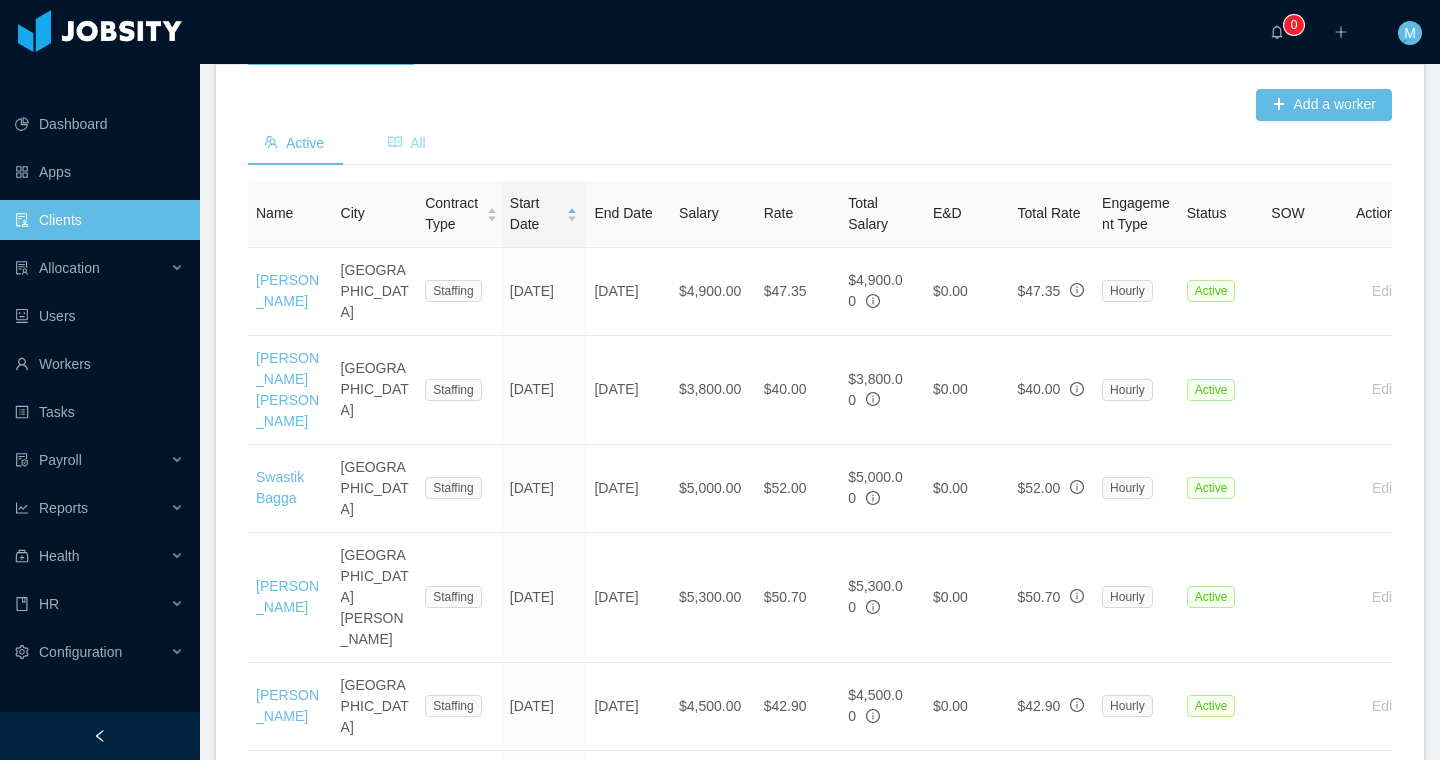 click on "All" at bounding box center [407, 143] 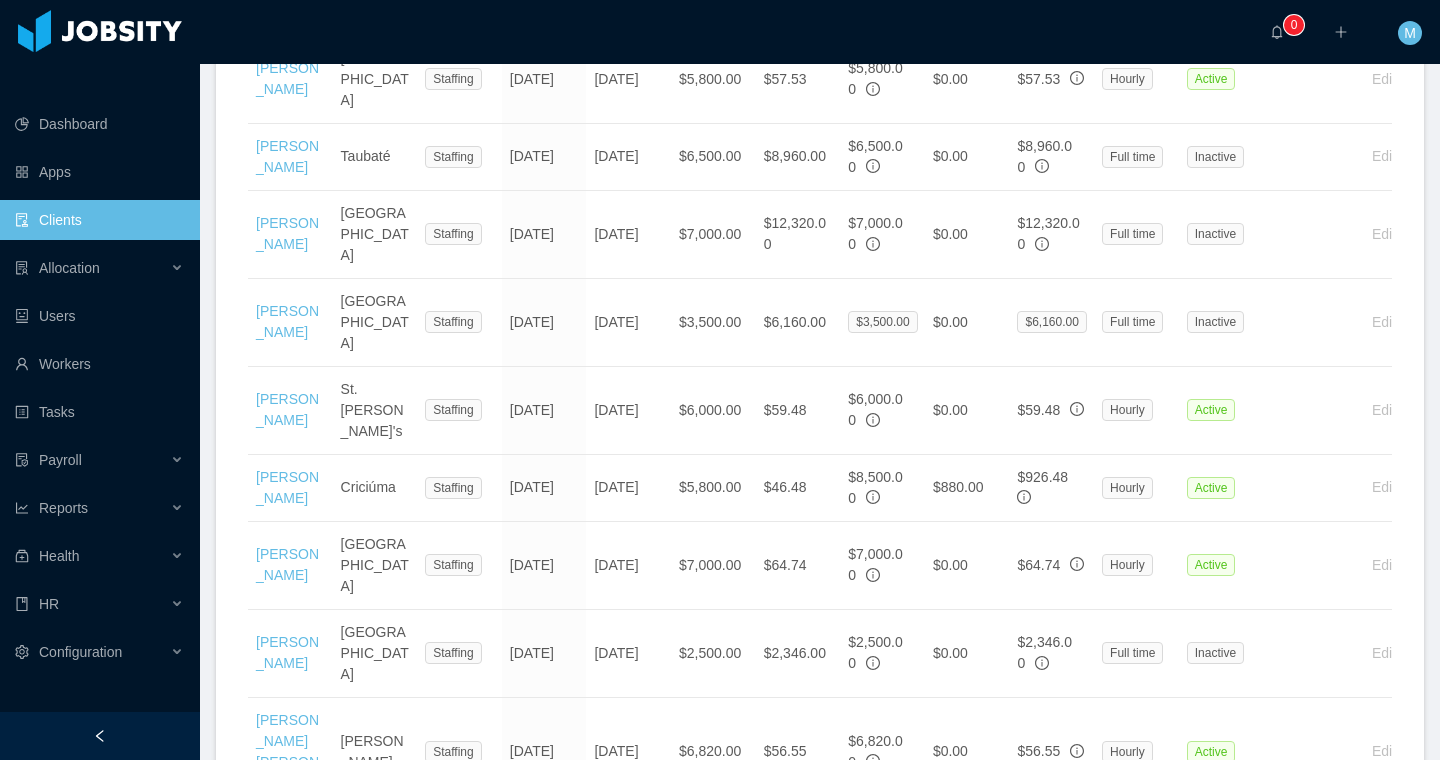 scroll, scrollTop: 4259, scrollLeft: 0, axis: vertical 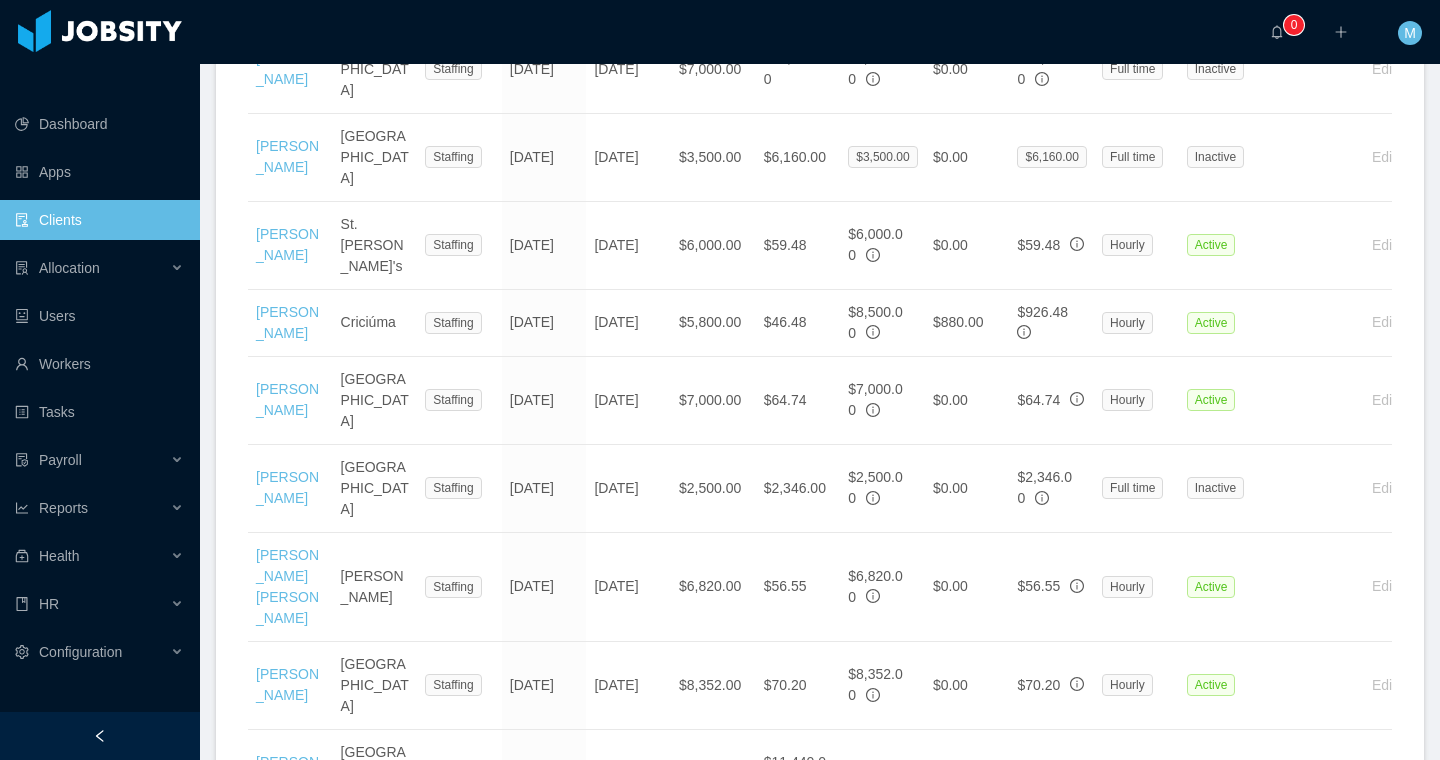 click on "3" at bounding box center [1255, 1307] 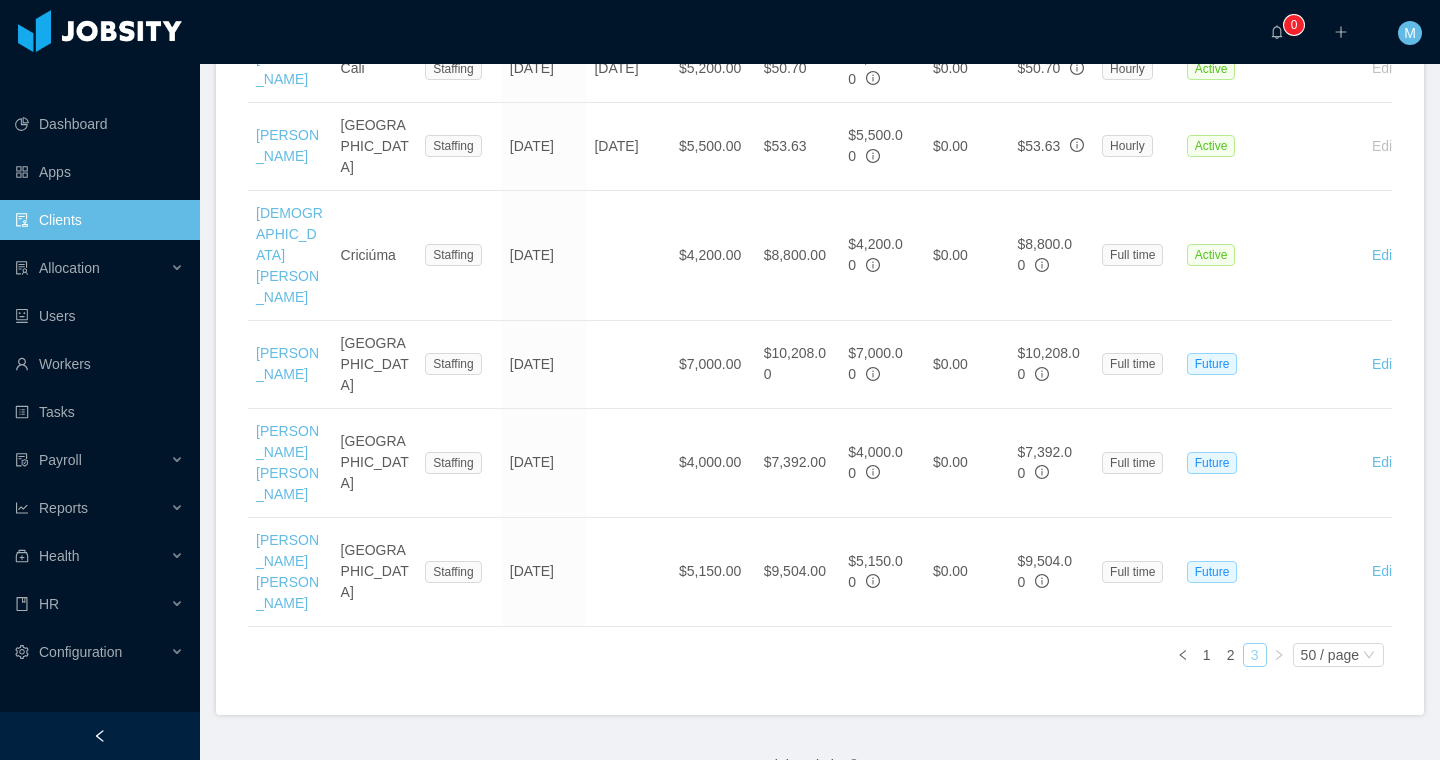 scroll, scrollTop: 2932, scrollLeft: 0, axis: vertical 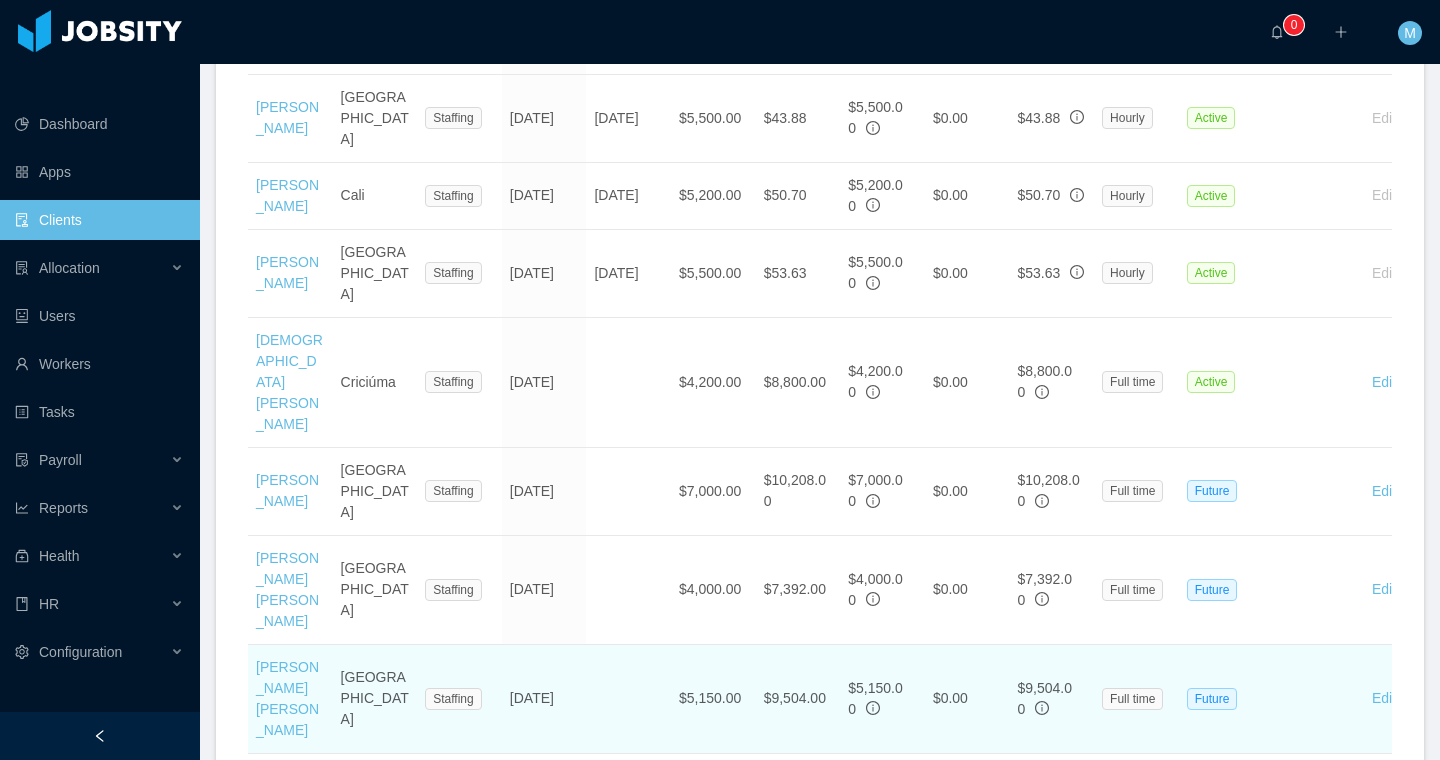 click on "[PERSON_NAME] [PERSON_NAME]" at bounding box center [290, 699] 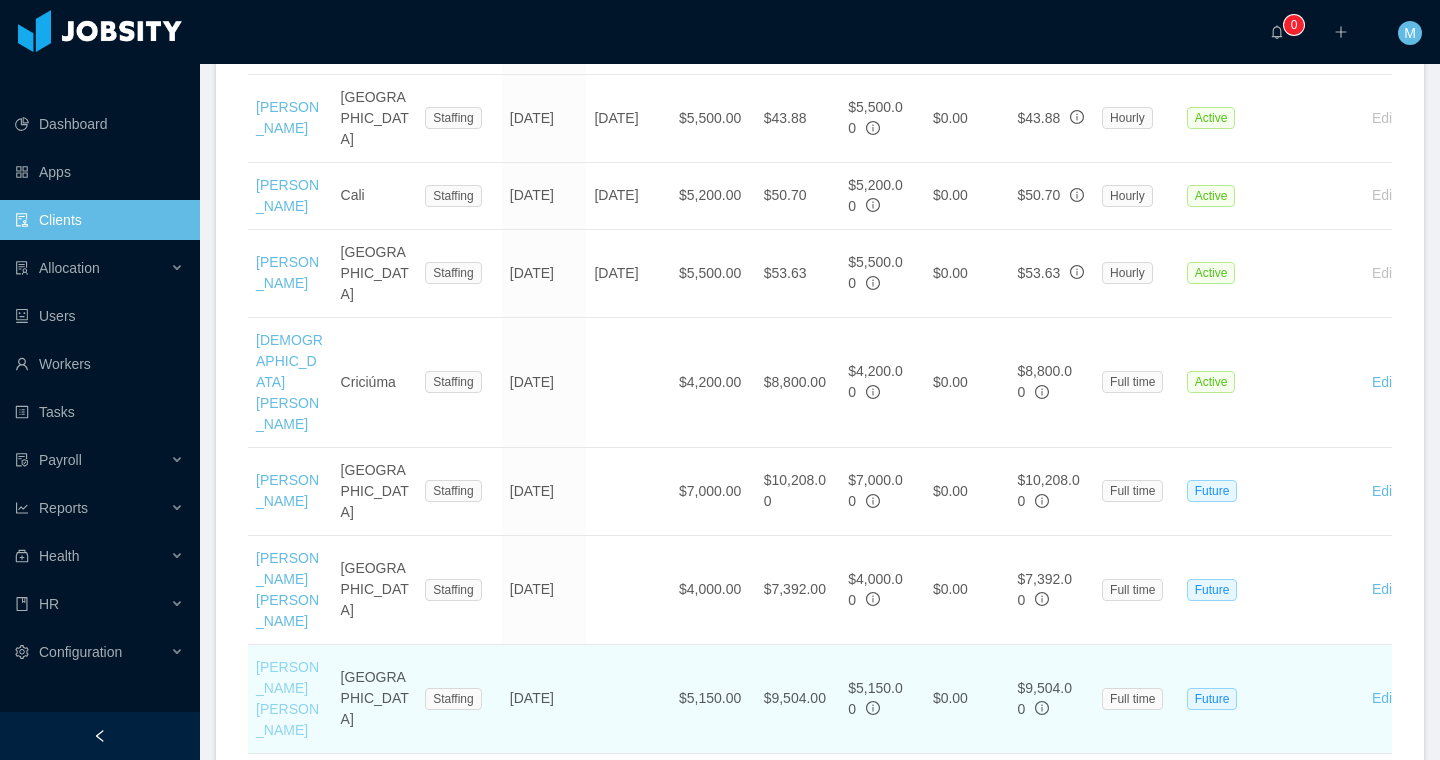 click on "[PERSON_NAME] [PERSON_NAME]" at bounding box center [287, 698] 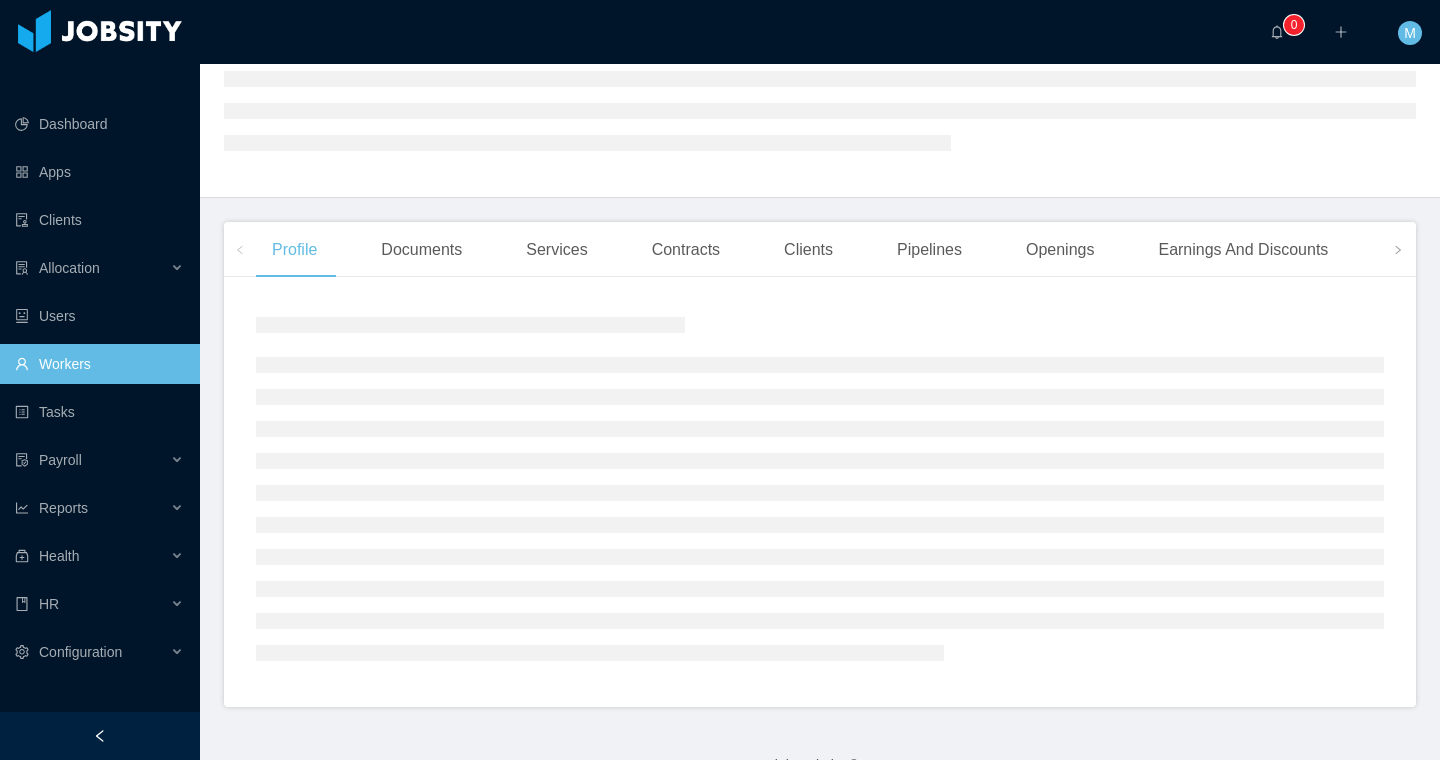 scroll, scrollTop: 261, scrollLeft: 0, axis: vertical 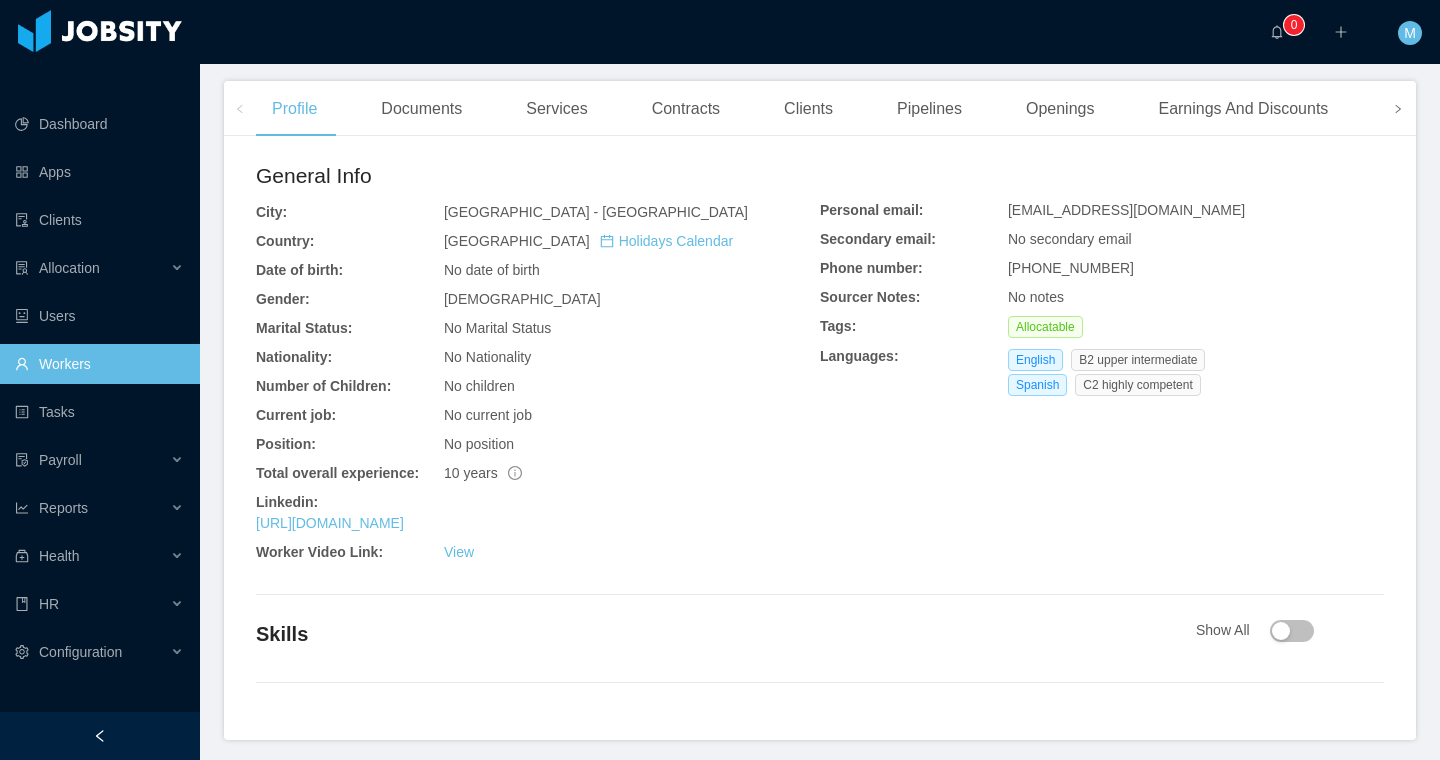 click on "General Info City: [GEOGRAPHIC_DATA] - [GEOGRAPHIC_DATA] Country: [GEOGRAPHIC_DATA] Holidays Calendar Date of birth: No date of birth Gender: [DEMOGRAPHIC_DATA] Marital Status: No Marital Status Nationality: No Nationality Number of Children: No children Current job: No current job Position: No position Total overall experience: 10 years Linkedin: [URL][DOMAIN_NAME] Worker Video Link: View Personal email: [EMAIL_ADDRESS][DOMAIN_NAME] Secondary email: No secondary email Phone number: [PHONE_NUMBER] Sourcer Notes: No notes Tags: Allocatable Languages: English B2 upper intermediate Spanish C2 highly competent  Skills Show All" at bounding box center [820, 446] 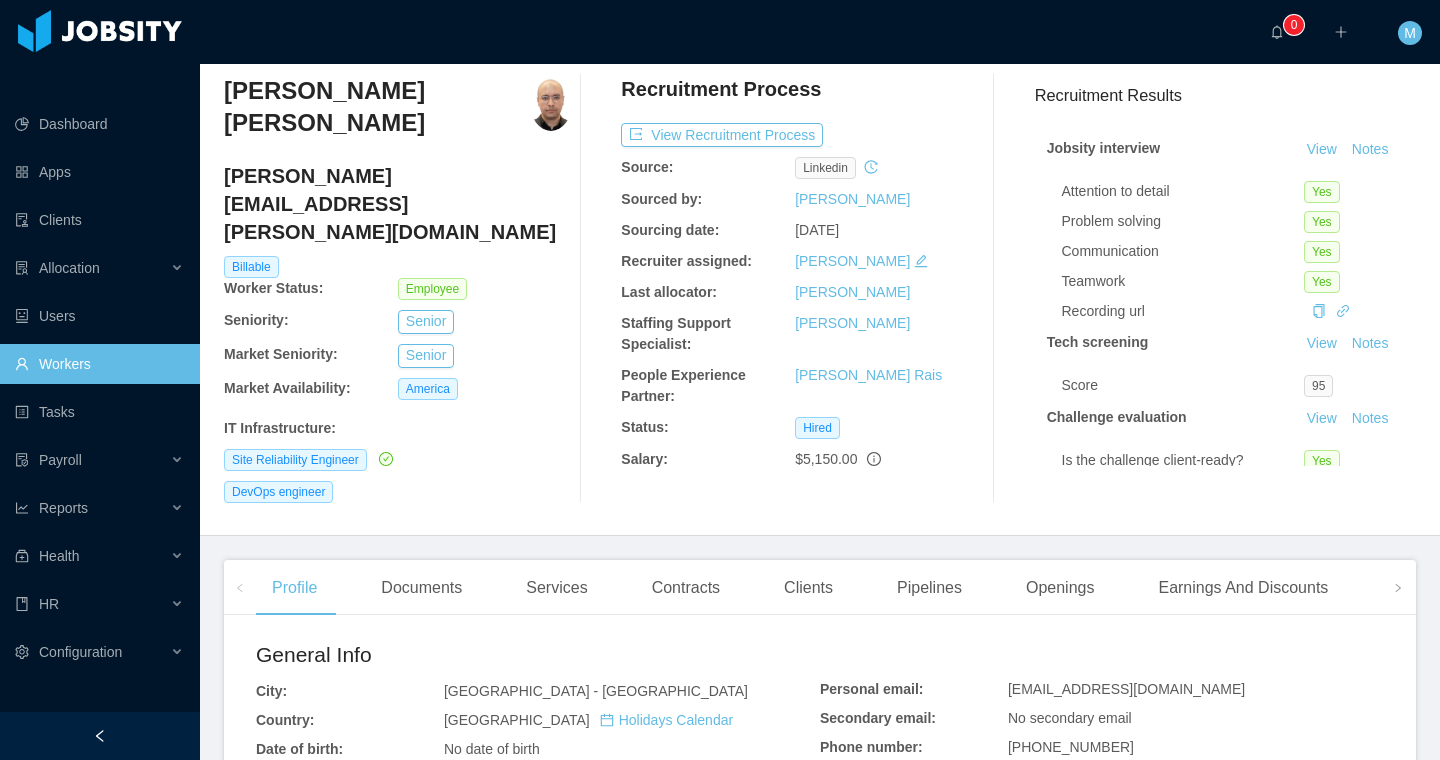 scroll, scrollTop: 120, scrollLeft: 0, axis: vertical 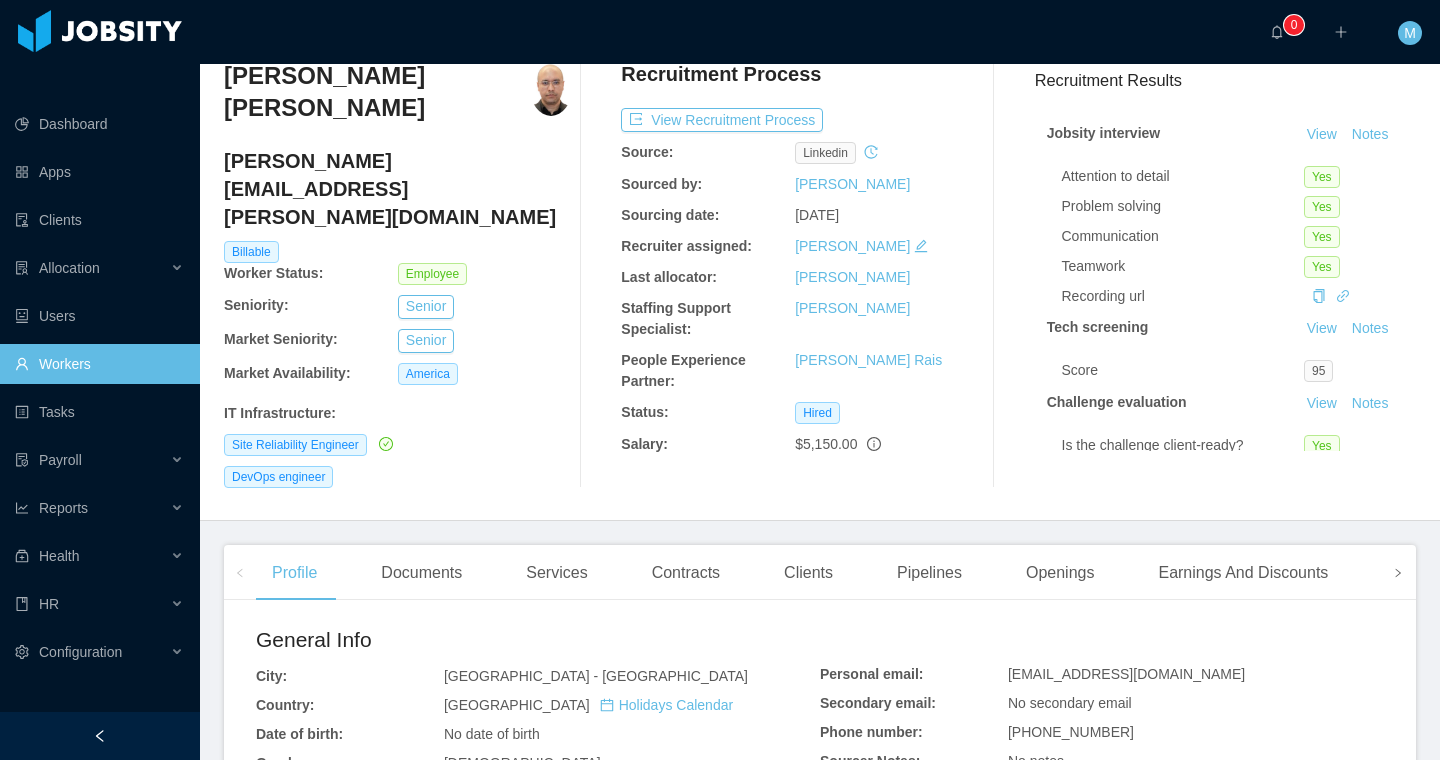 click at bounding box center (1398, 572) 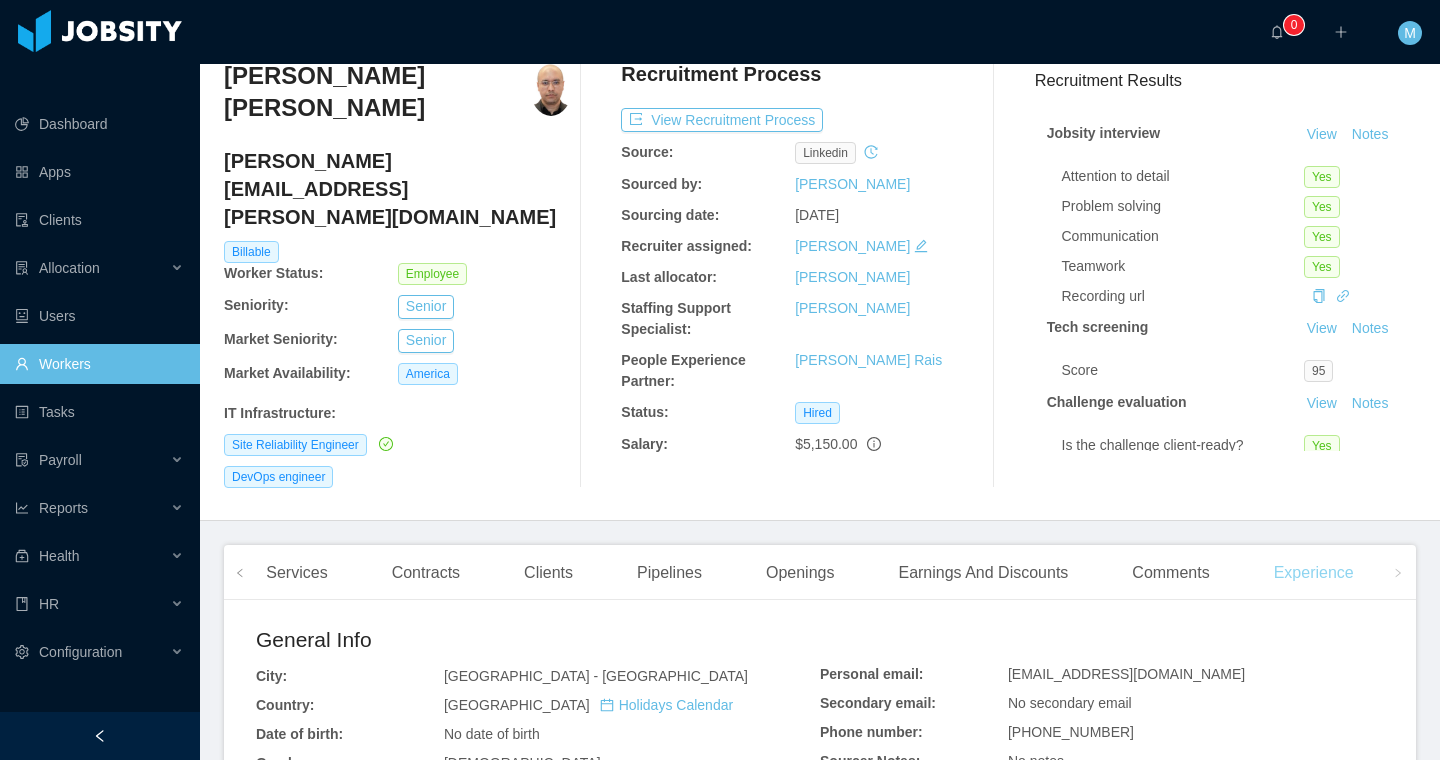 click on "Experience" at bounding box center (1314, 573) 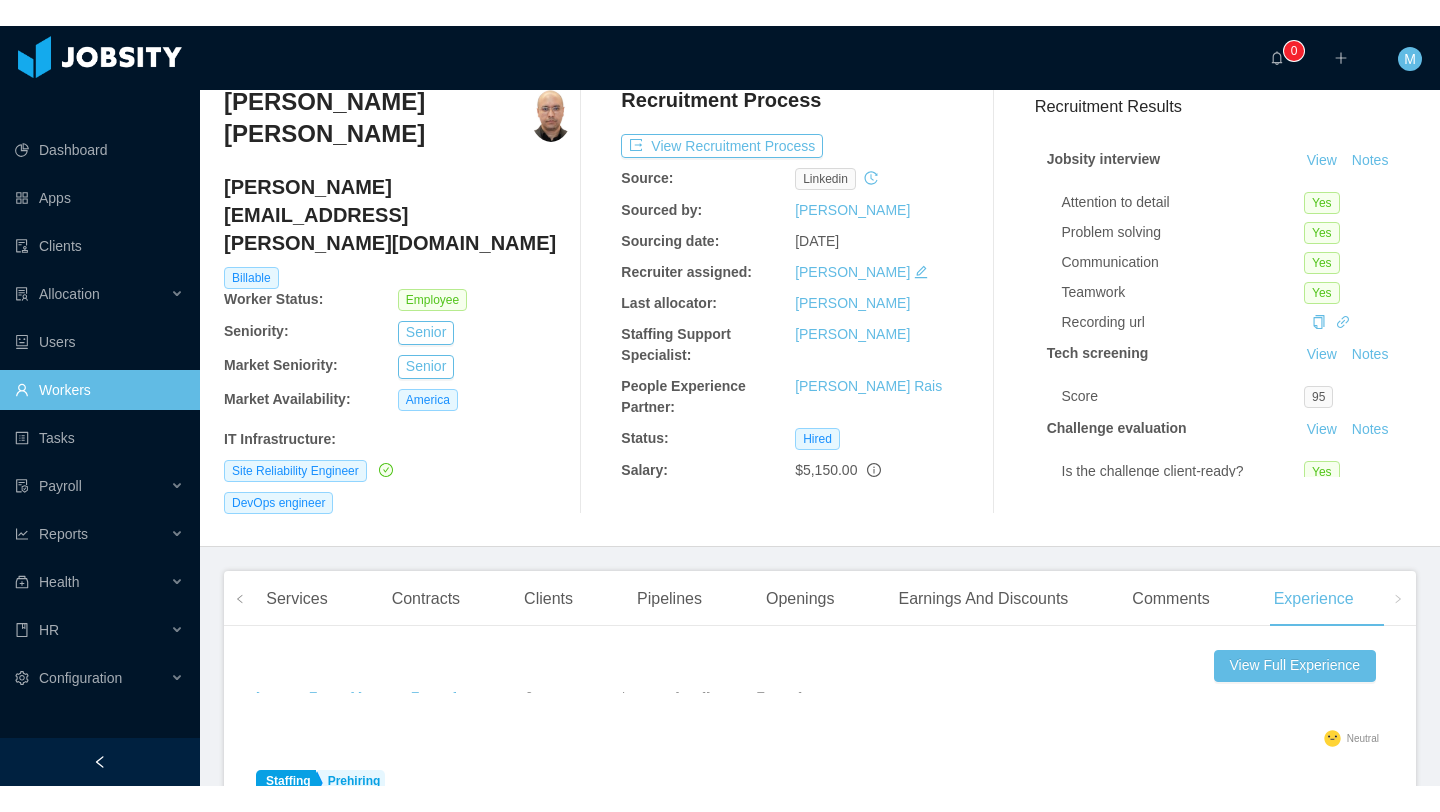 scroll, scrollTop: 99, scrollLeft: 0, axis: vertical 